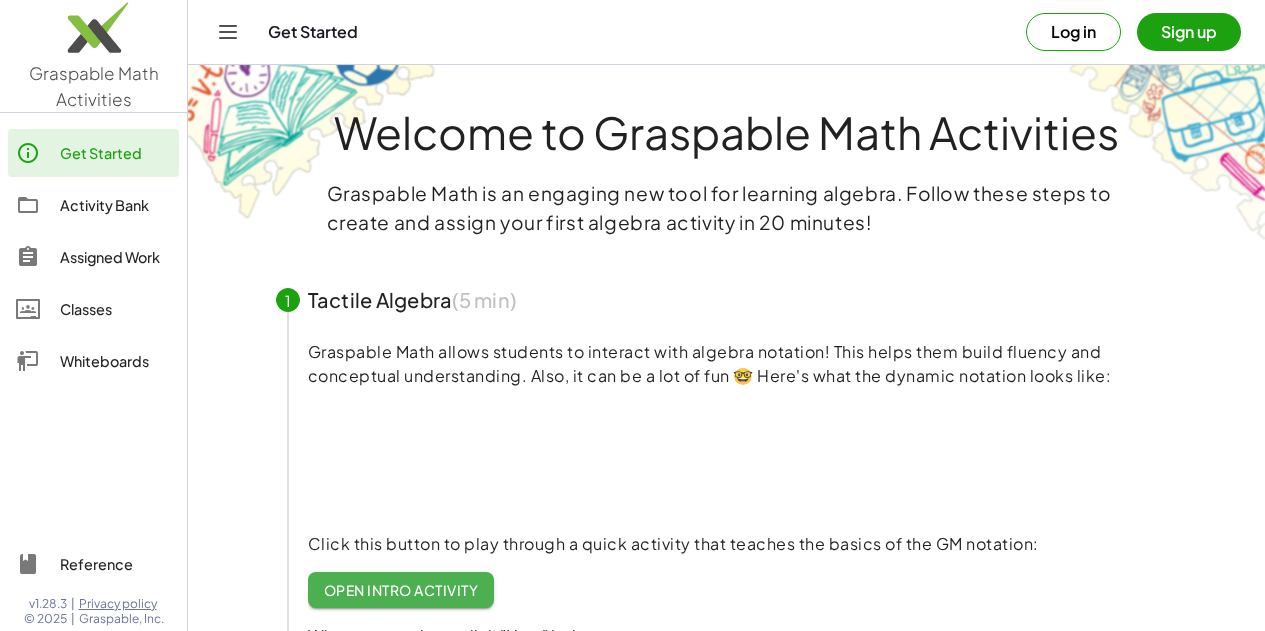scroll, scrollTop: 0, scrollLeft: 0, axis: both 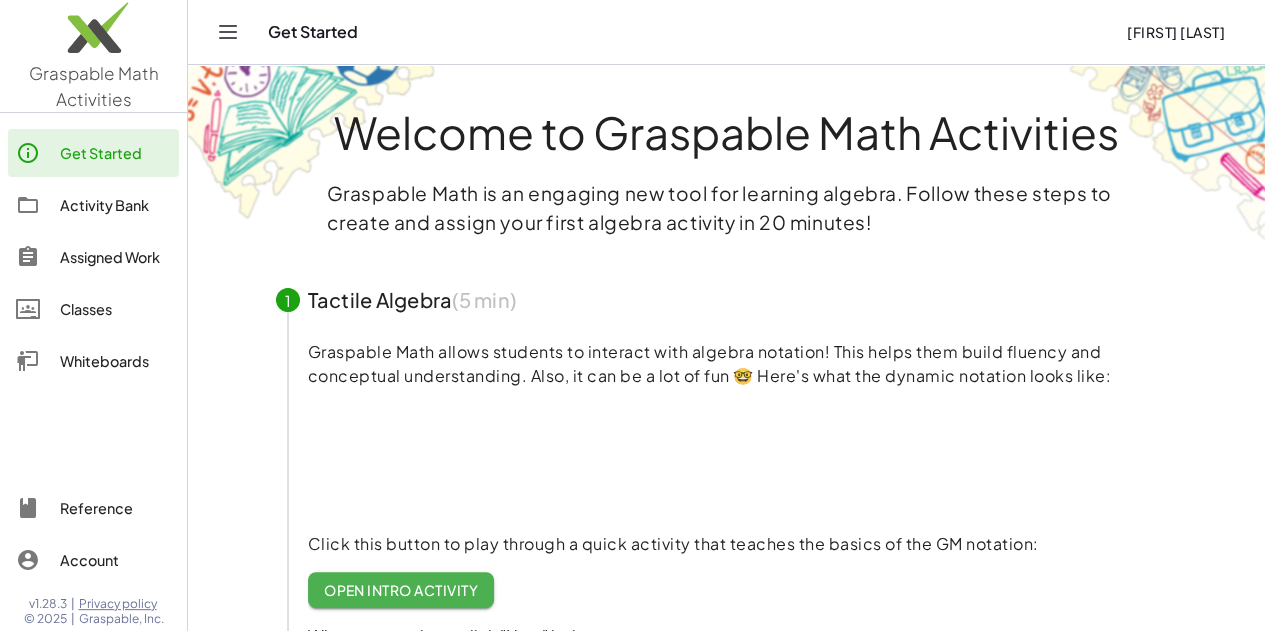 click 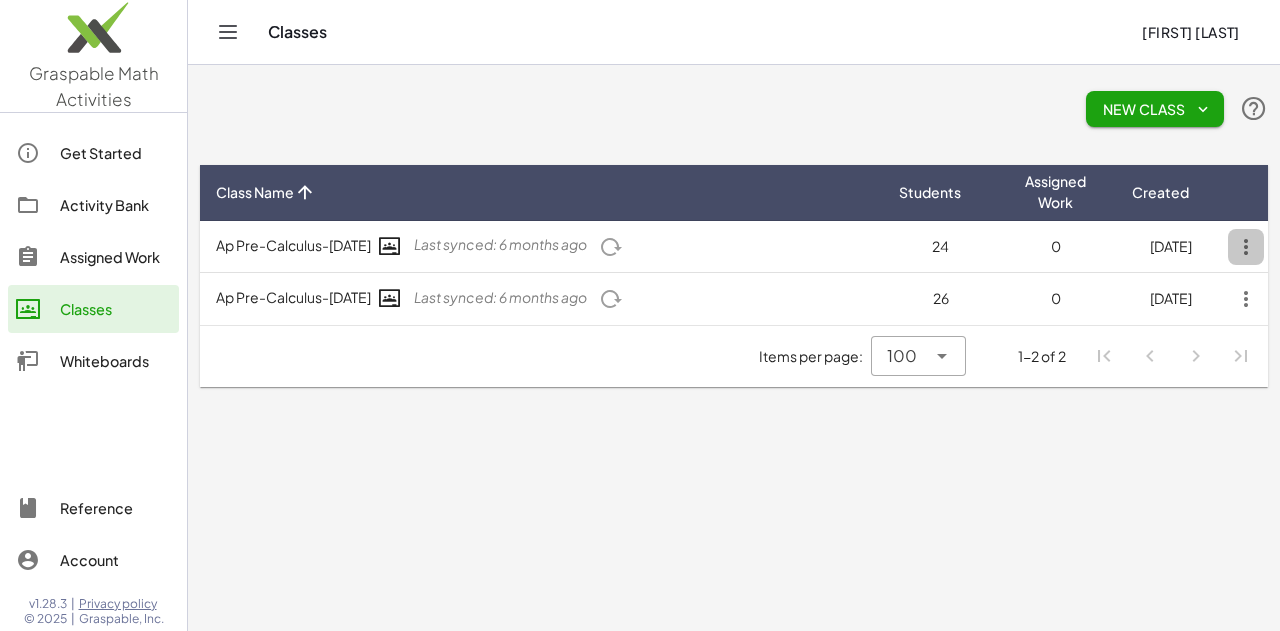 click 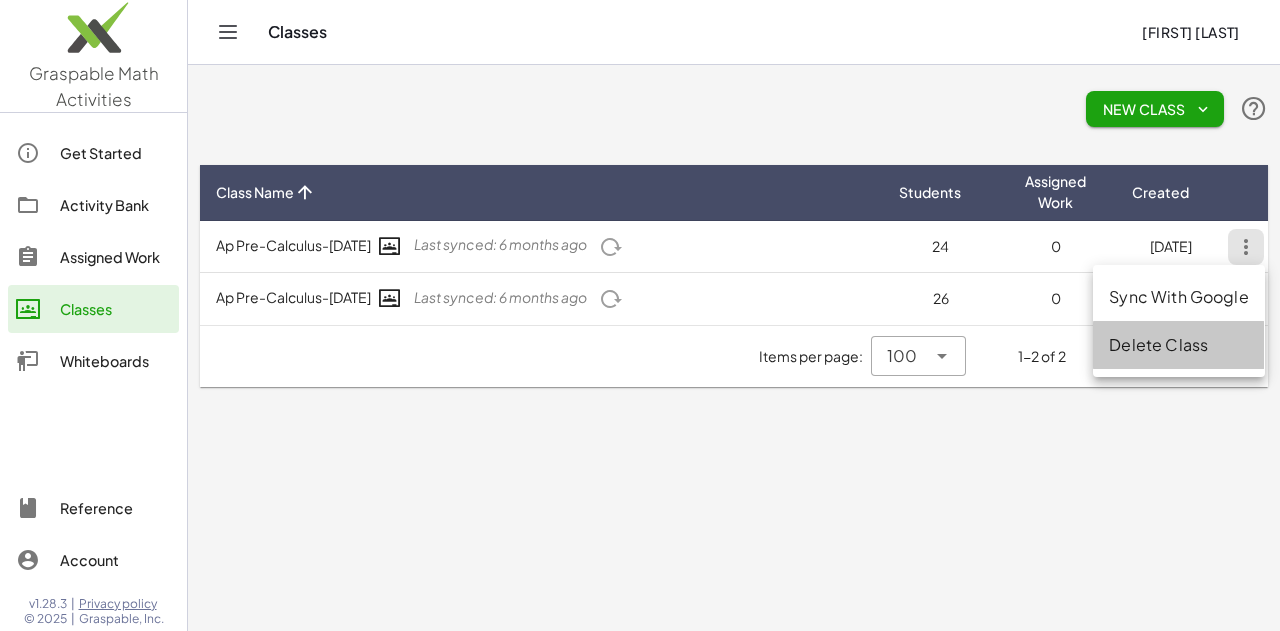 click on "Delete Class" 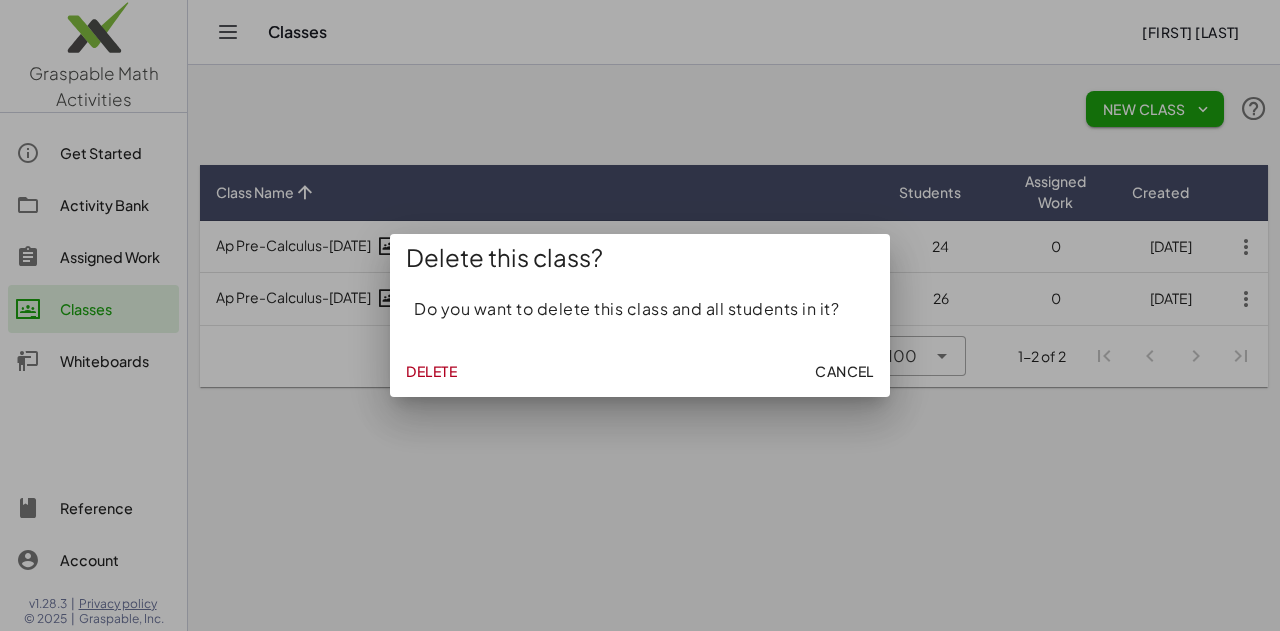 click on "Delete" 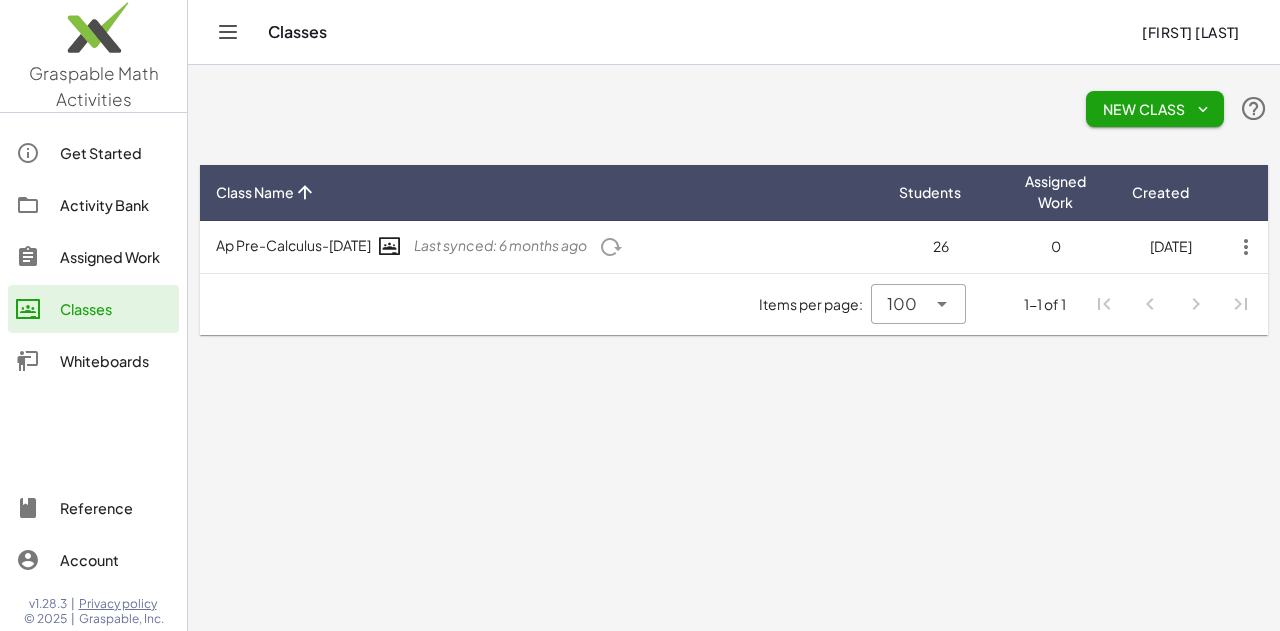 click 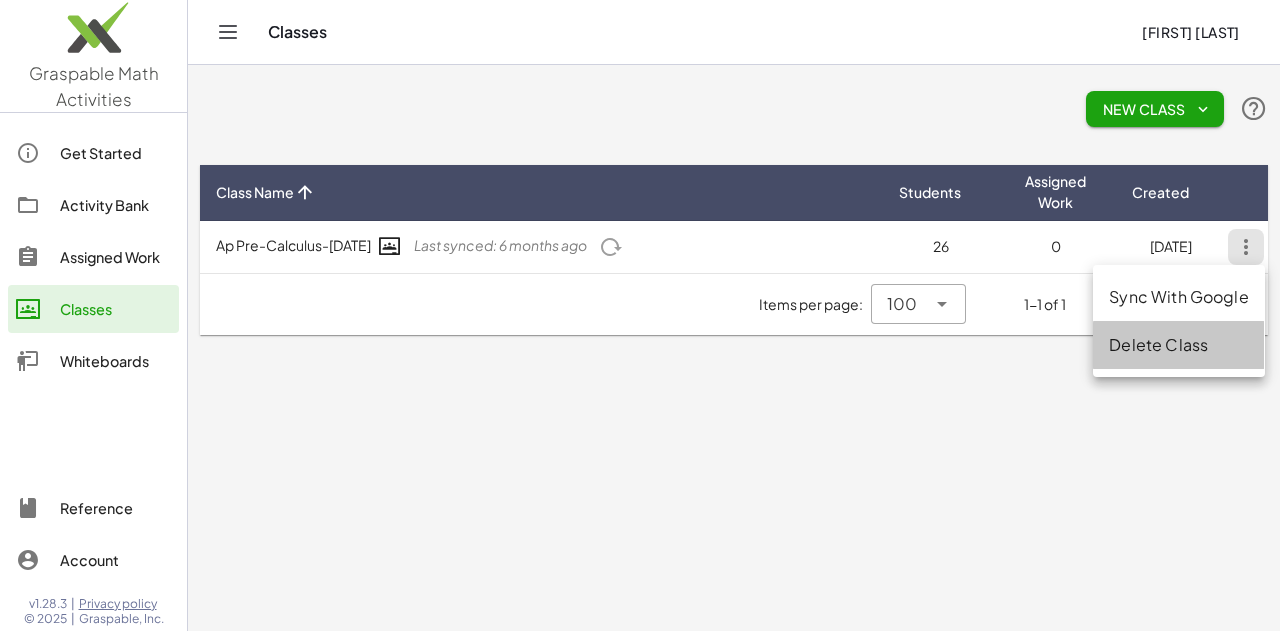 click on "Delete Class" 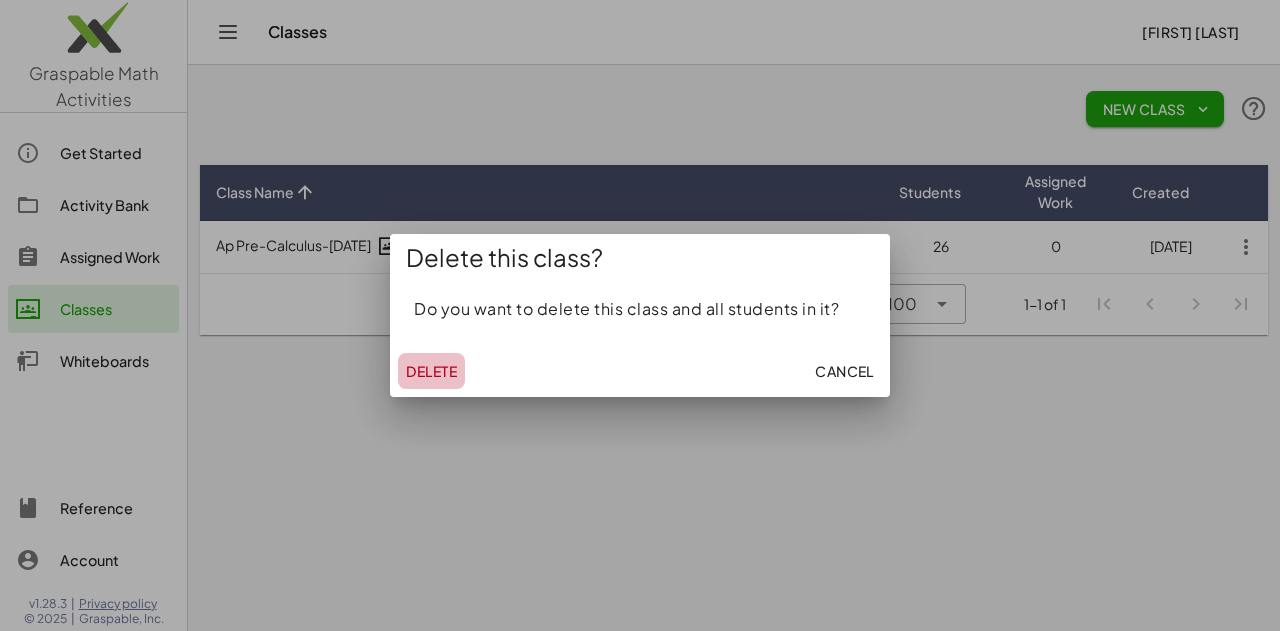 click on "Delete" 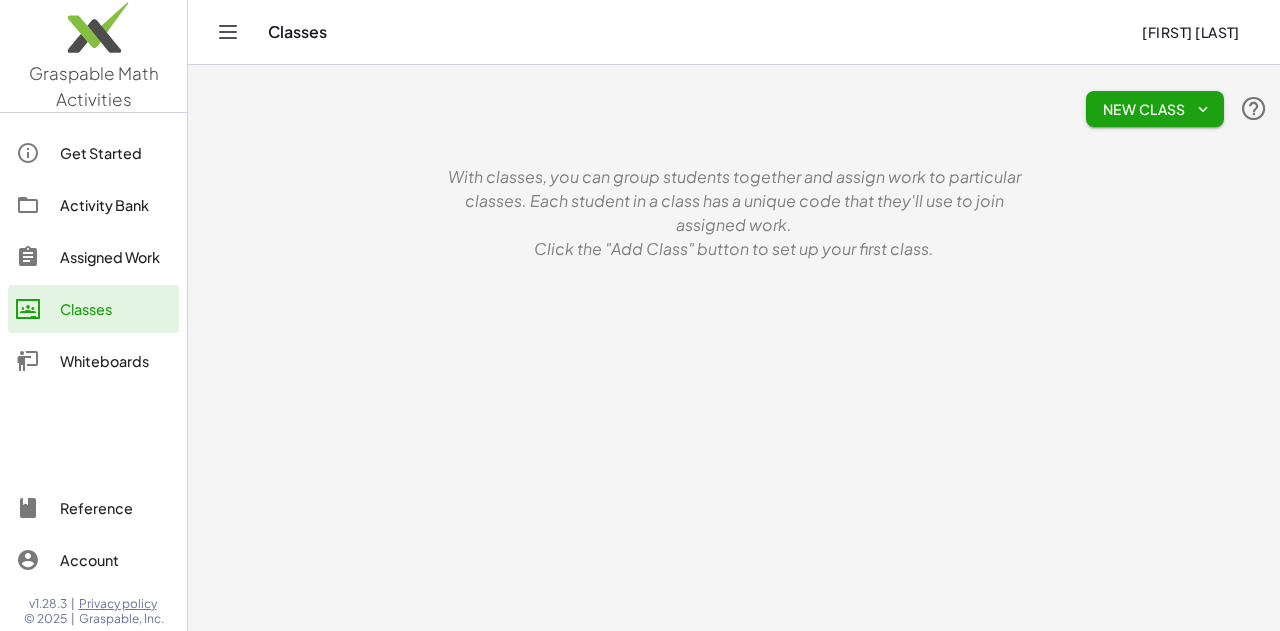 click on "Activity Bank" 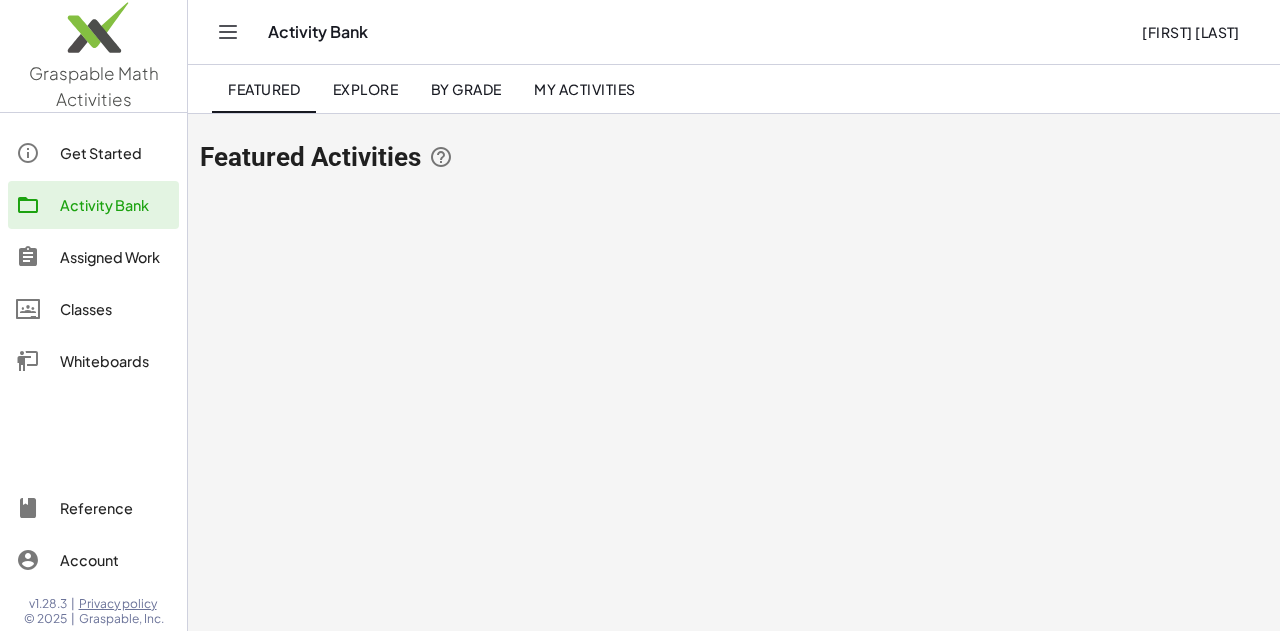 click on "Get Started" 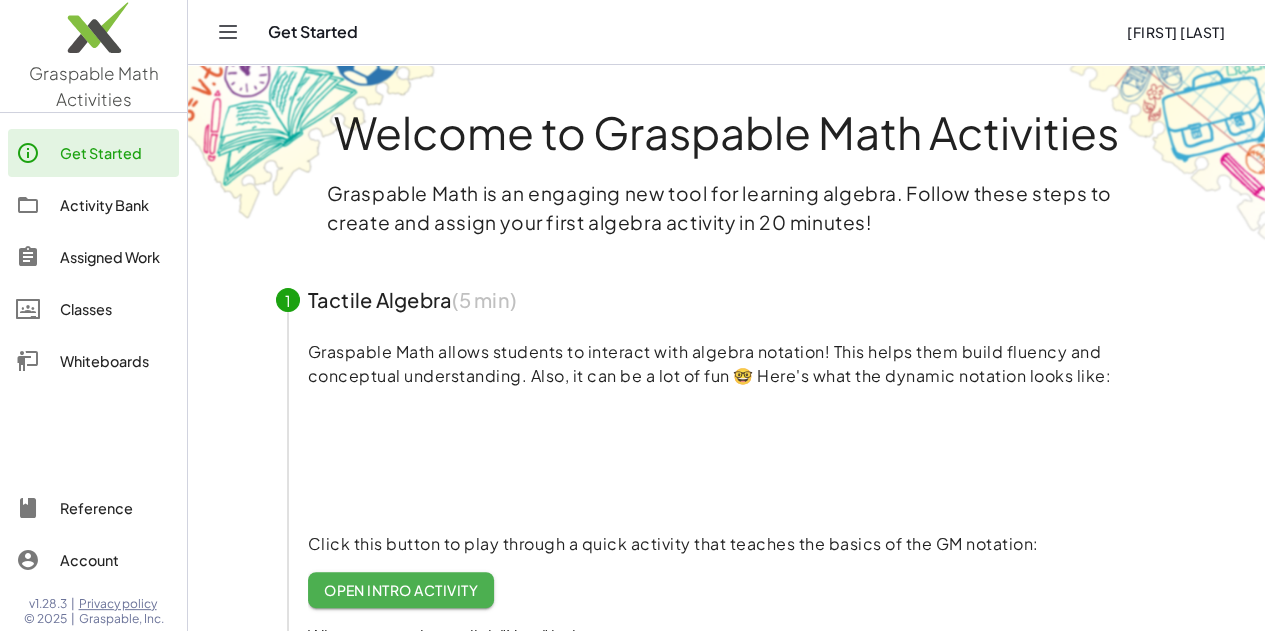 click on "Assigned Work" 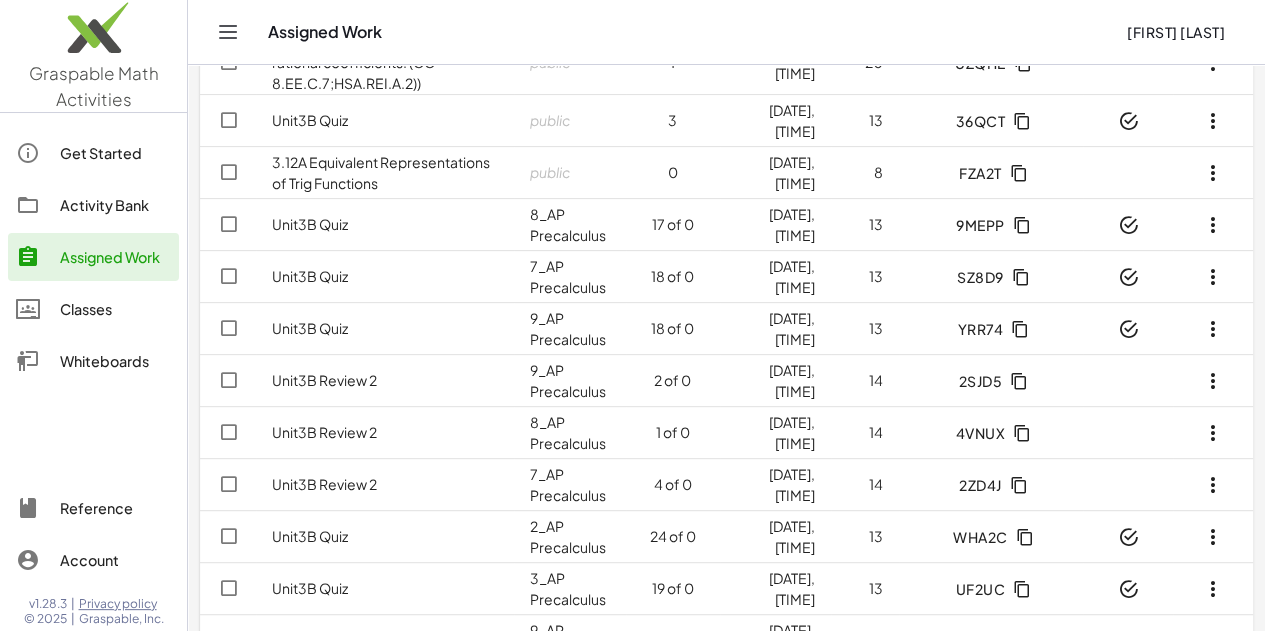 scroll, scrollTop: 0, scrollLeft: 0, axis: both 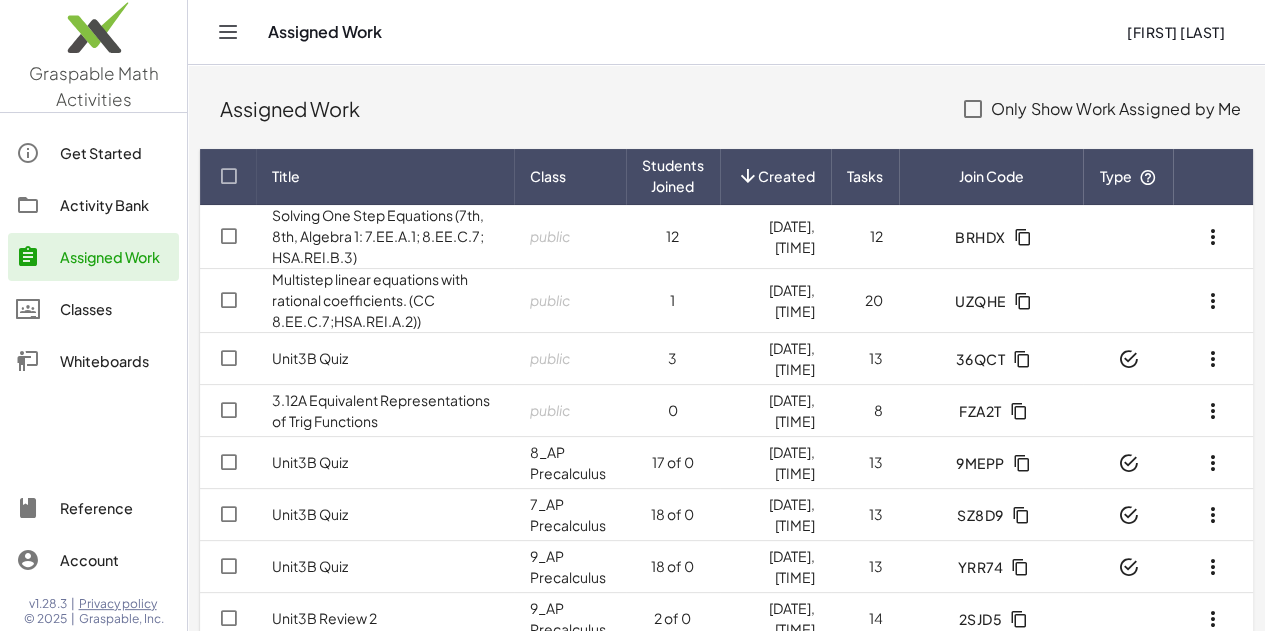 click on "Activity Bank" 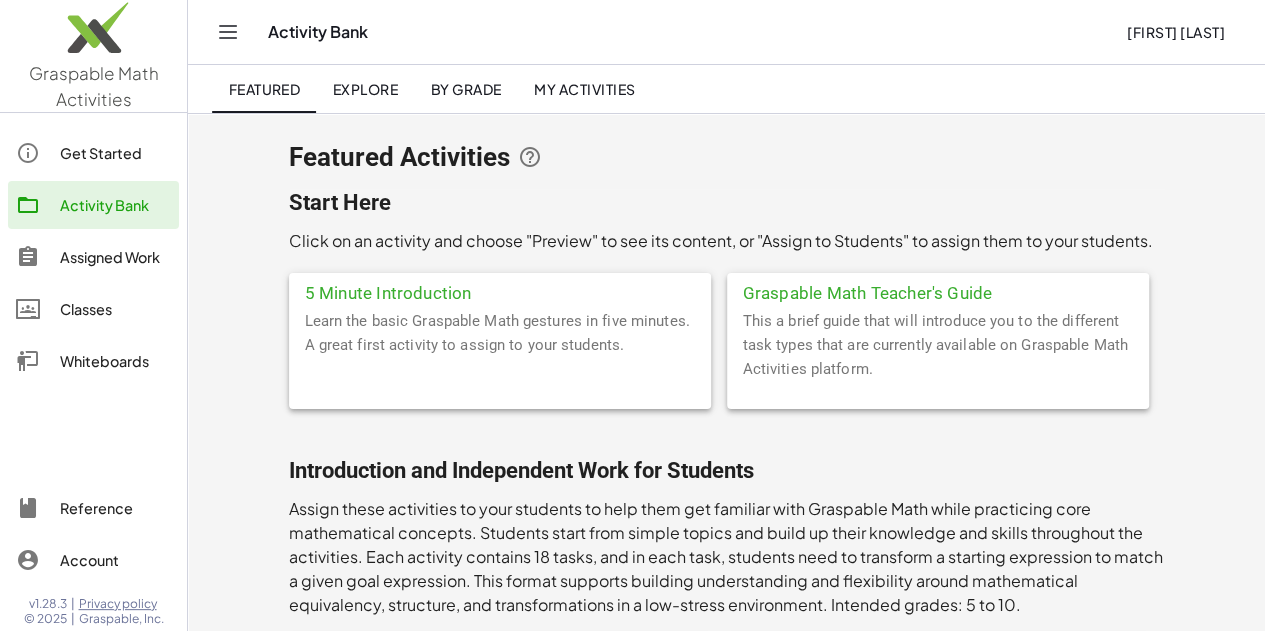 click on "Get Started" 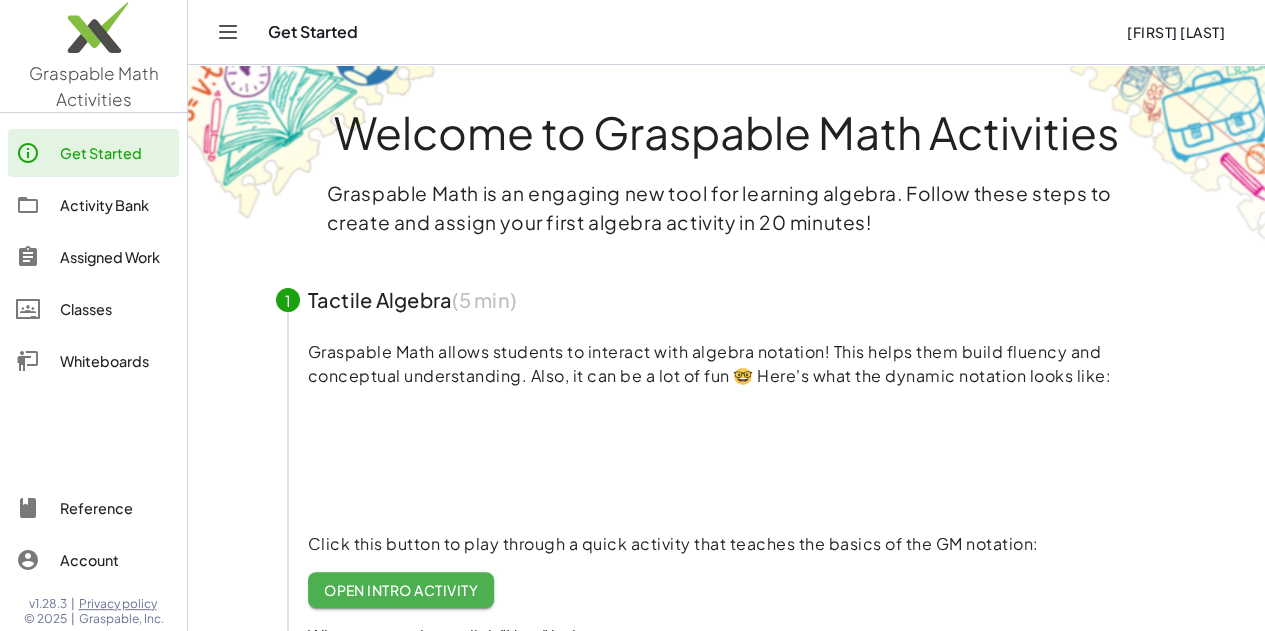 click on "Activity Bank" 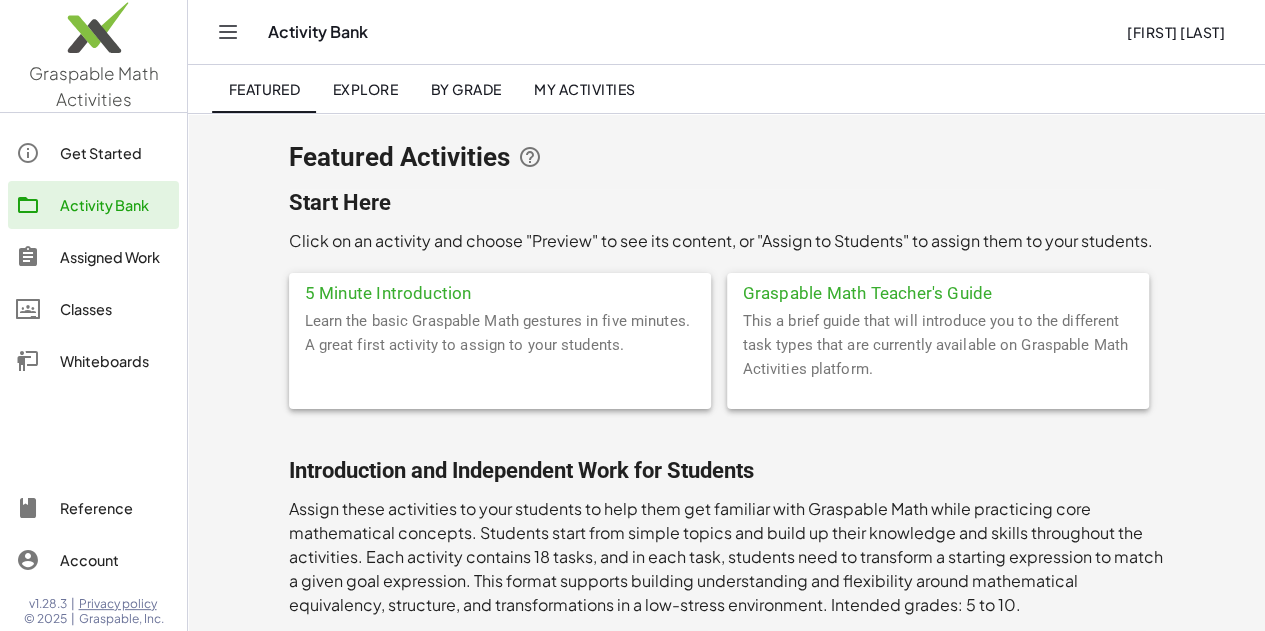 click on "Get Started" 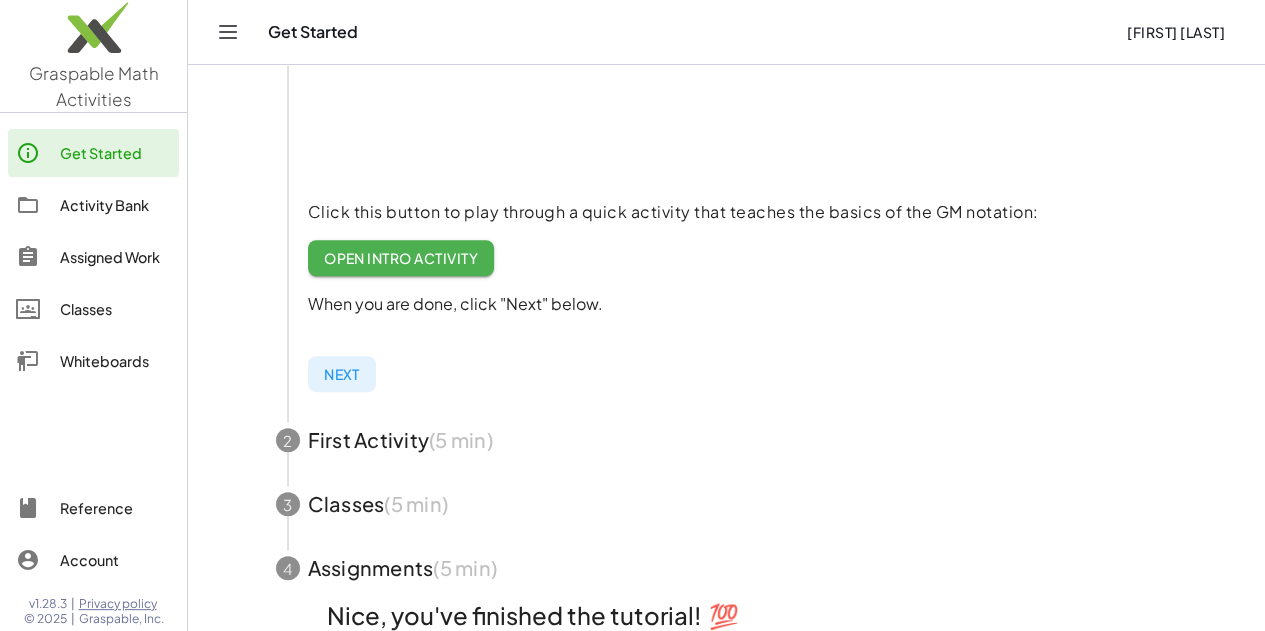 scroll, scrollTop: 337, scrollLeft: 0, axis: vertical 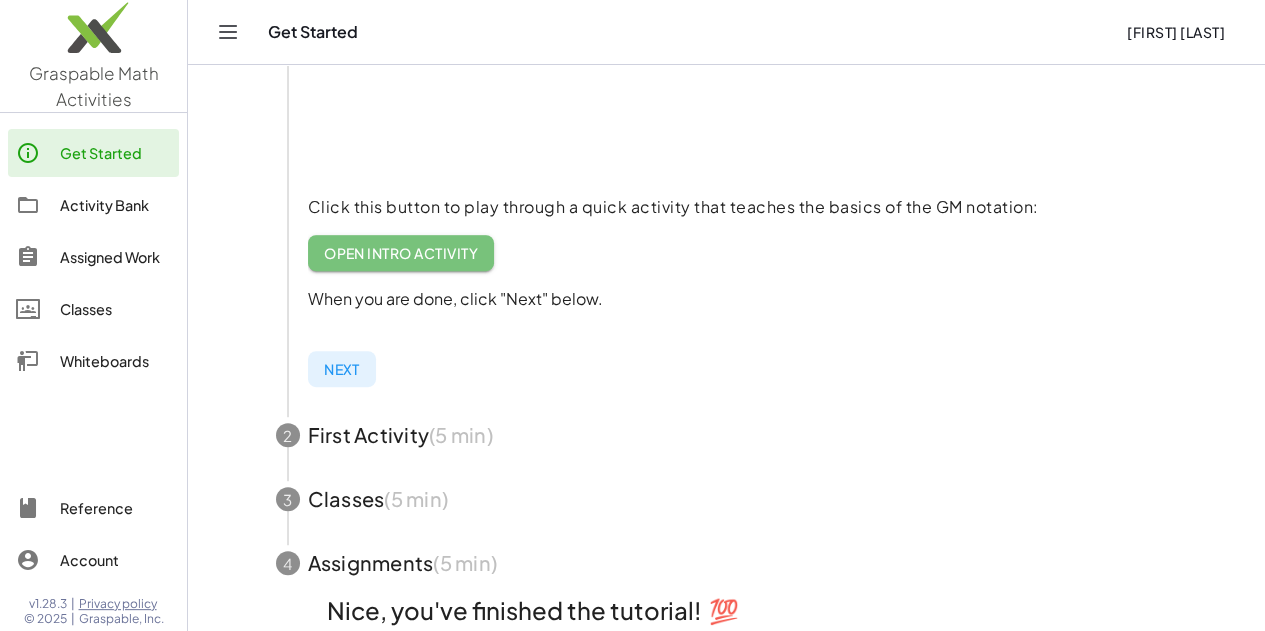 click on "Open Intro Activity" 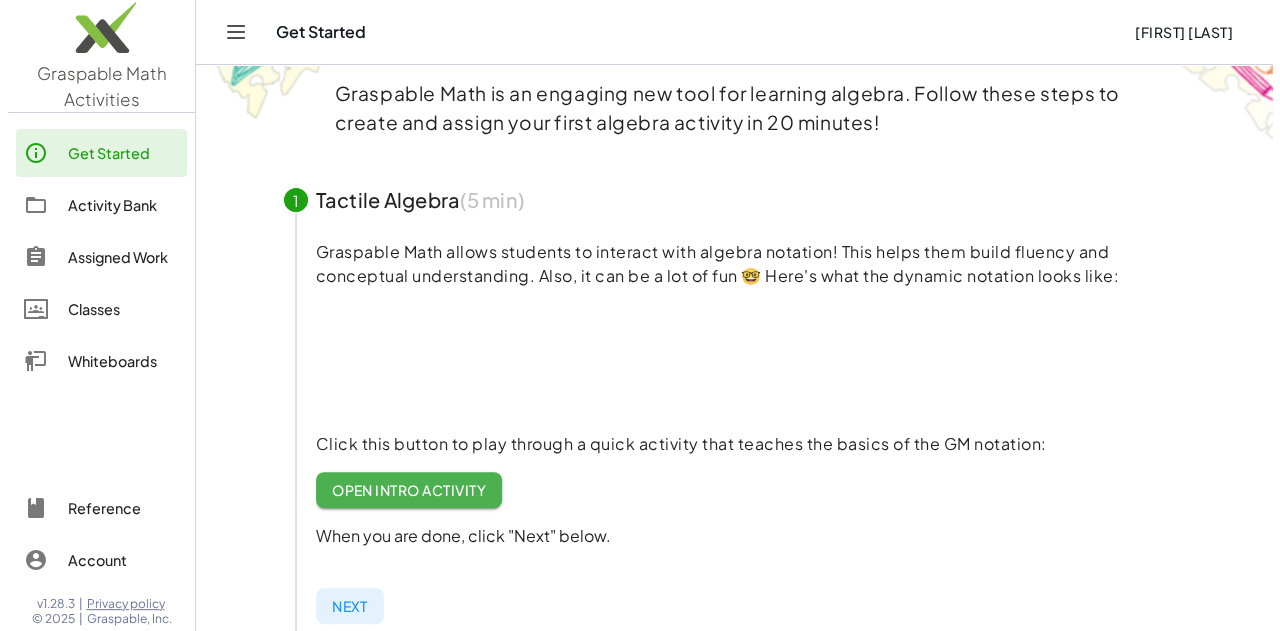 scroll, scrollTop: 0, scrollLeft: 0, axis: both 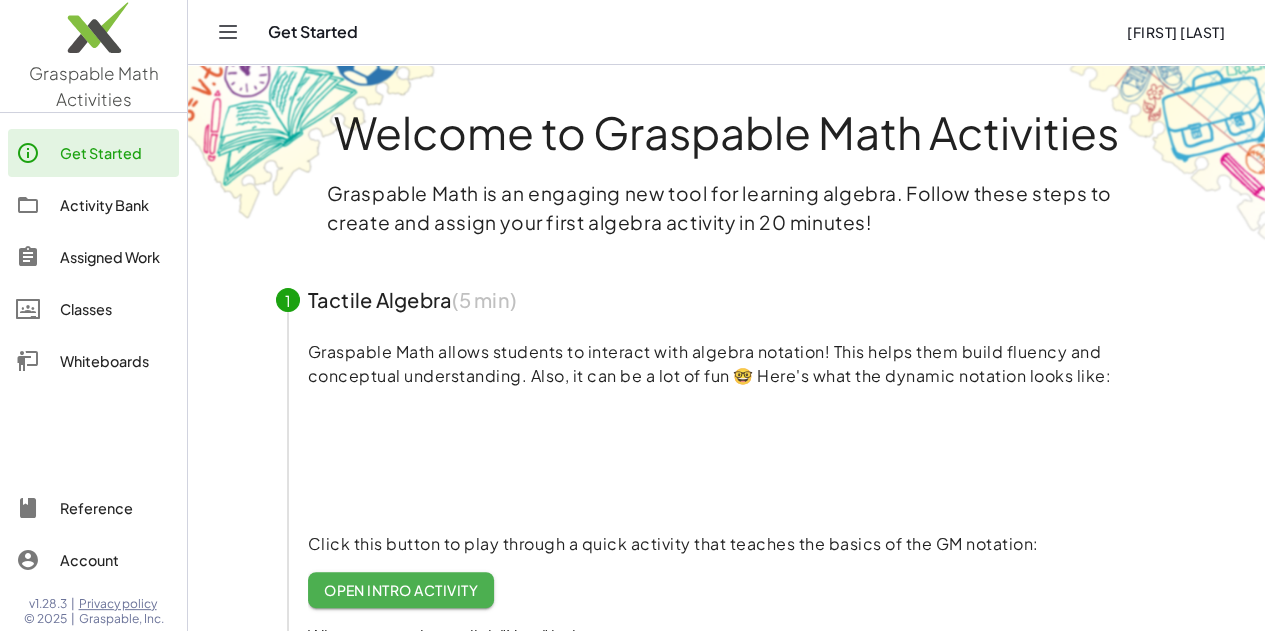 click on "Activity Bank" 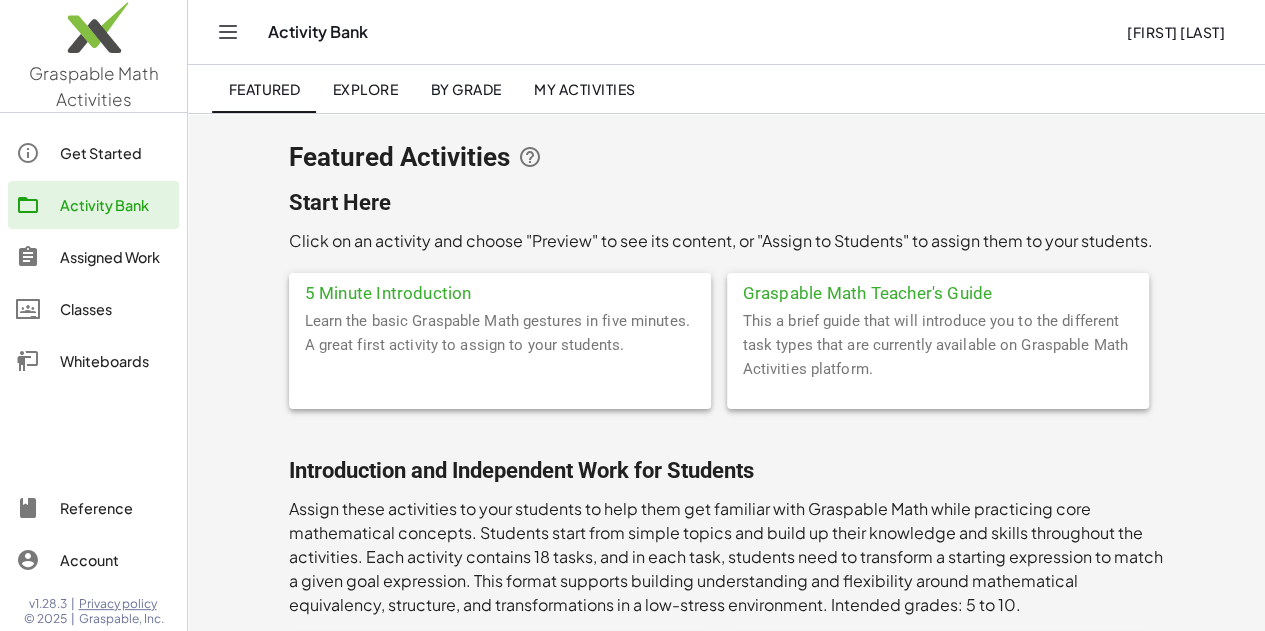 click on "Assigned Work" 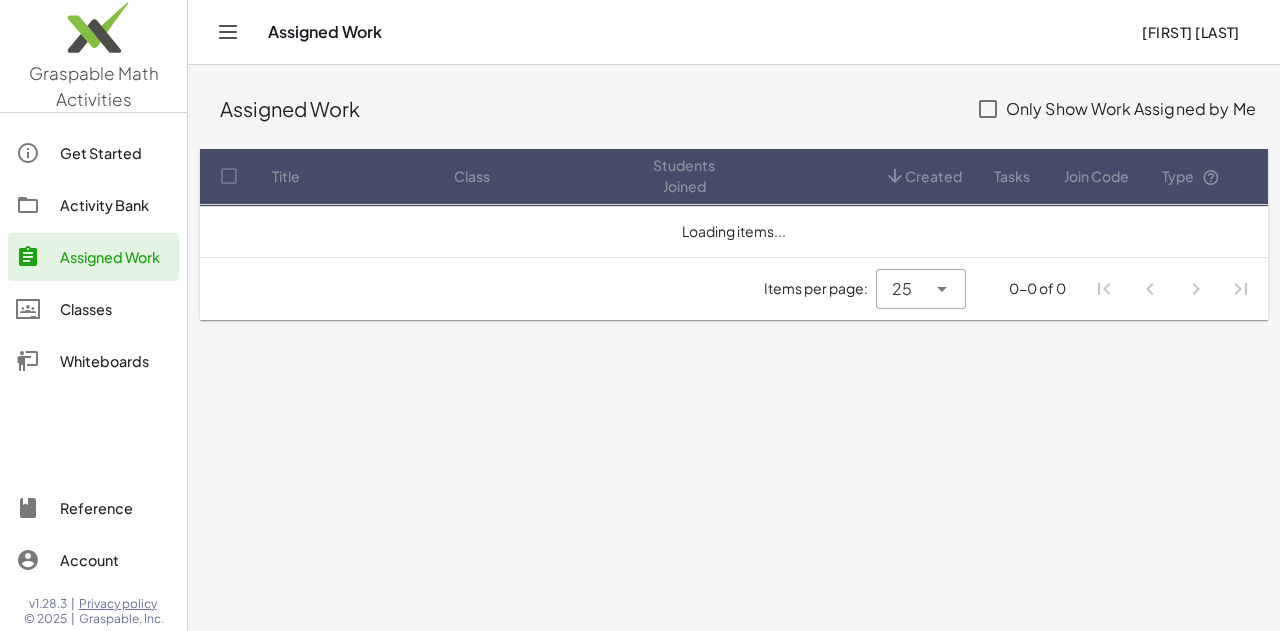 click on "Activity Bank" 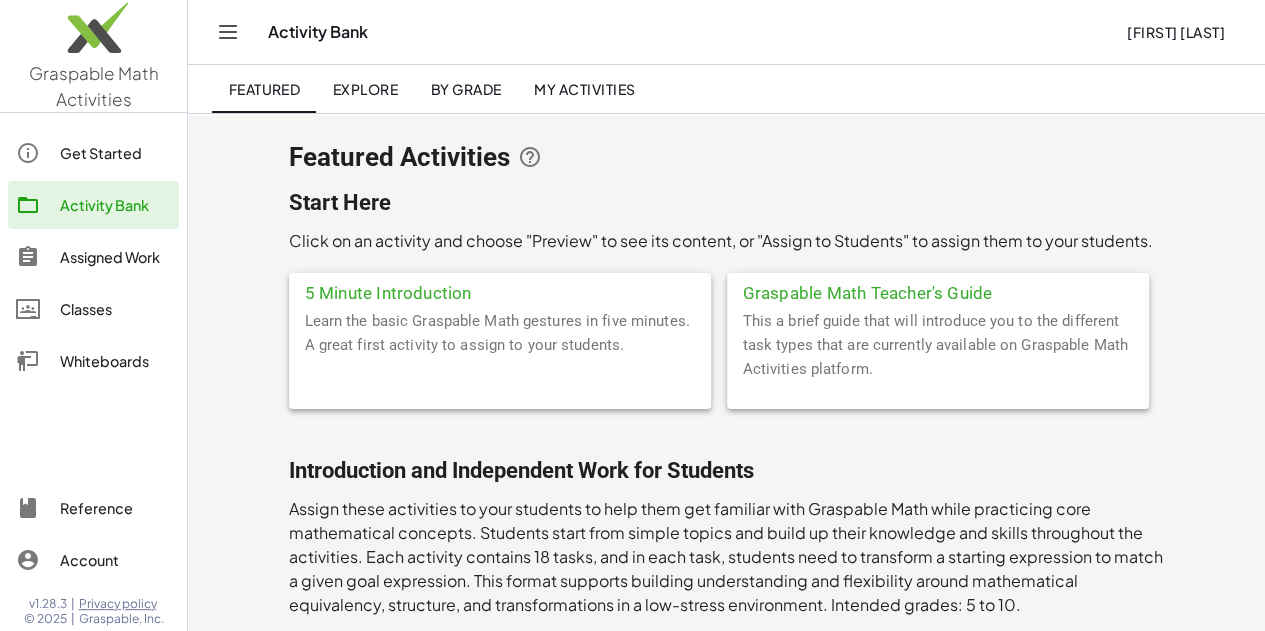 click on "5 Minute Introduction" 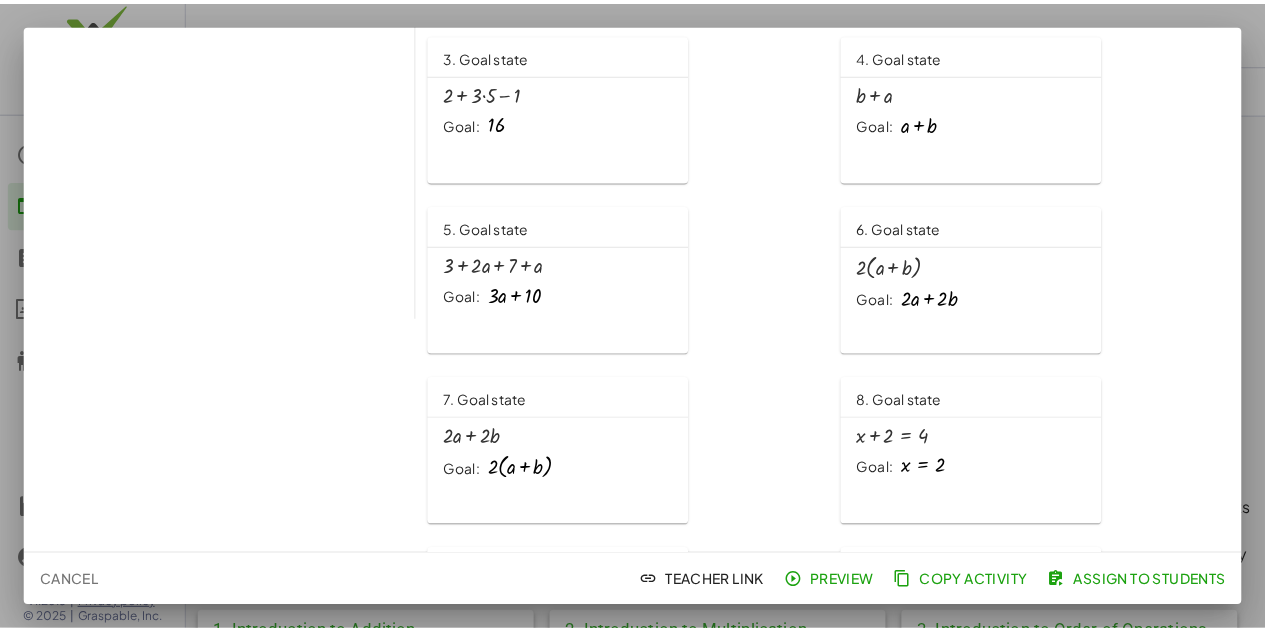 scroll, scrollTop: 0, scrollLeft: 0, axis: both 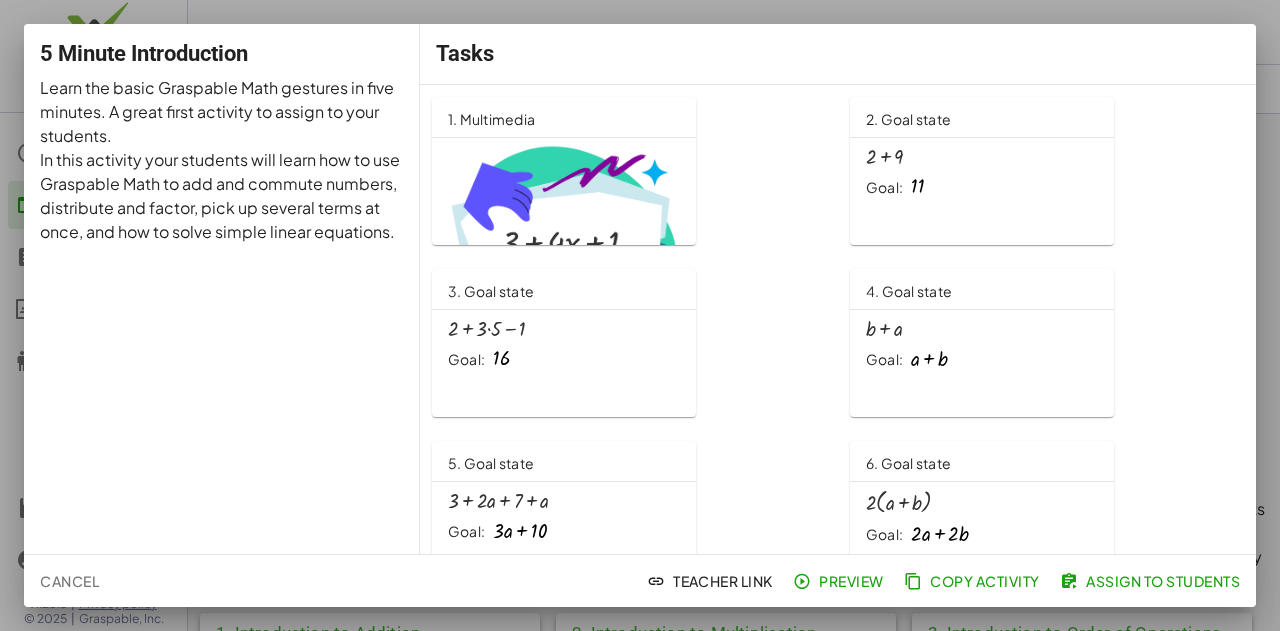 click on "Cancel" 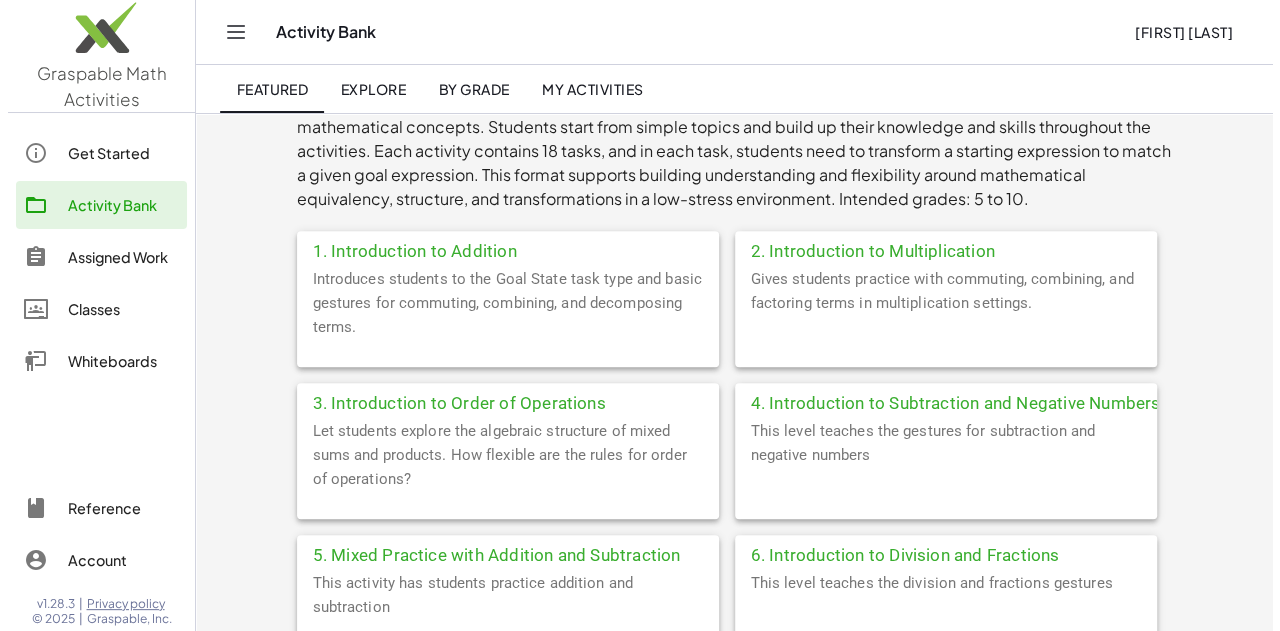 scroll, scrollTop: 0, scrollLeft: 0, axis: both 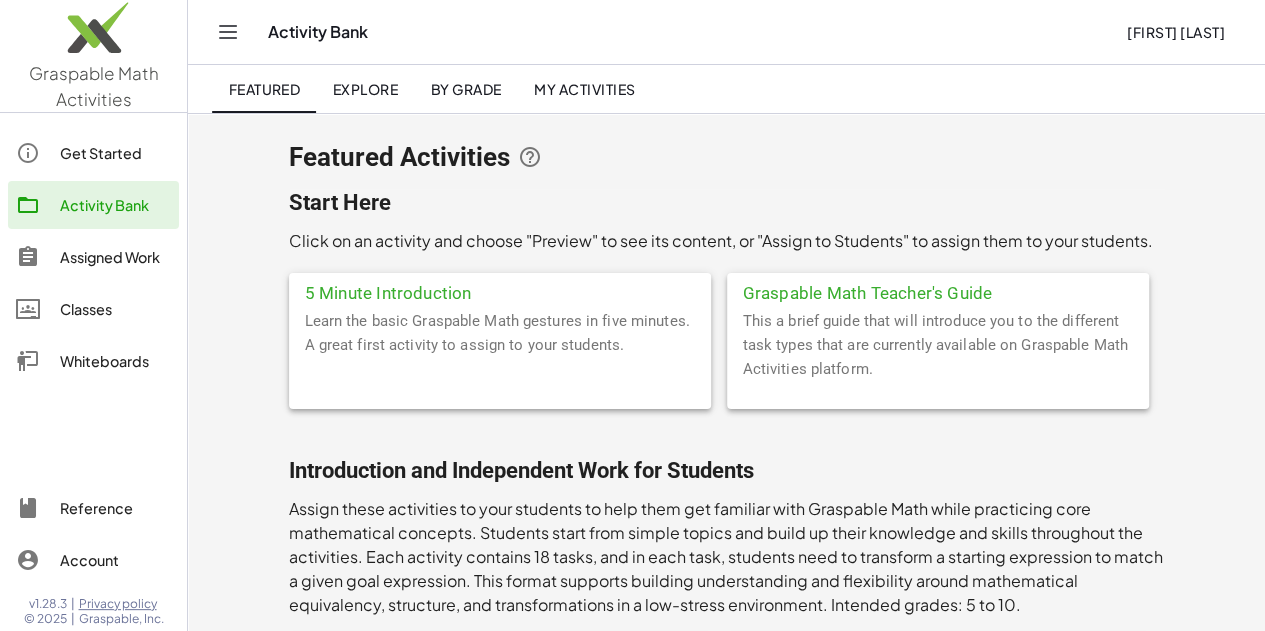 click on "Activity Bank  Marcos Juarez" at bounding box center (726, 32) 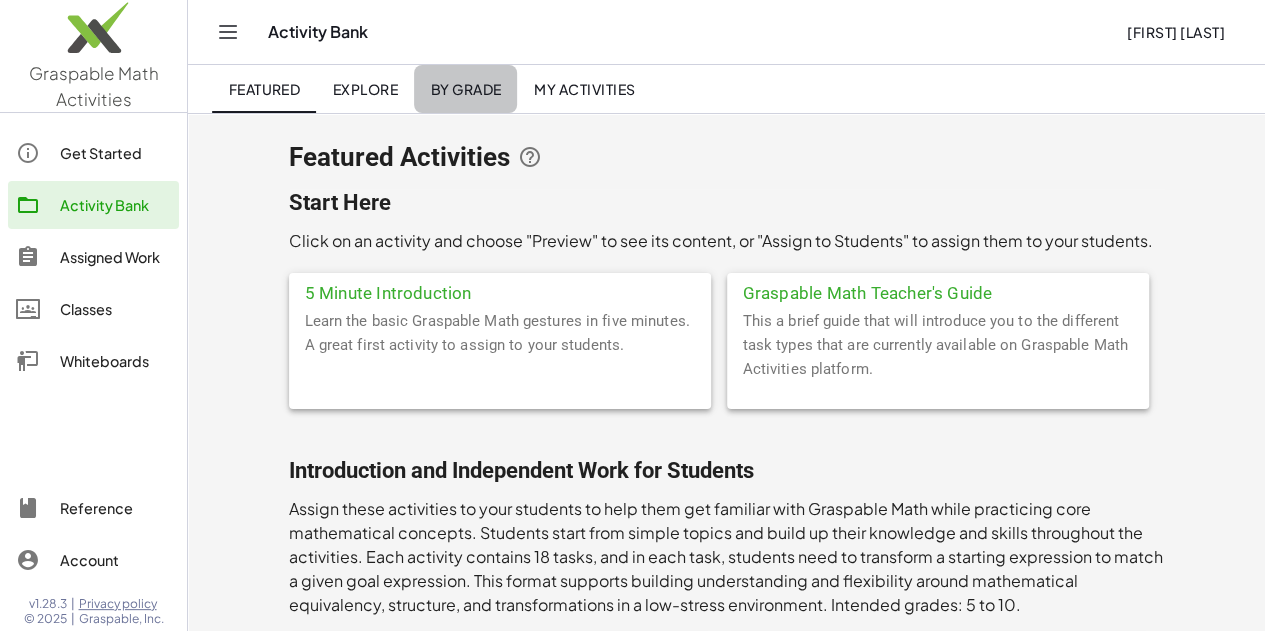 click on "By Grade" 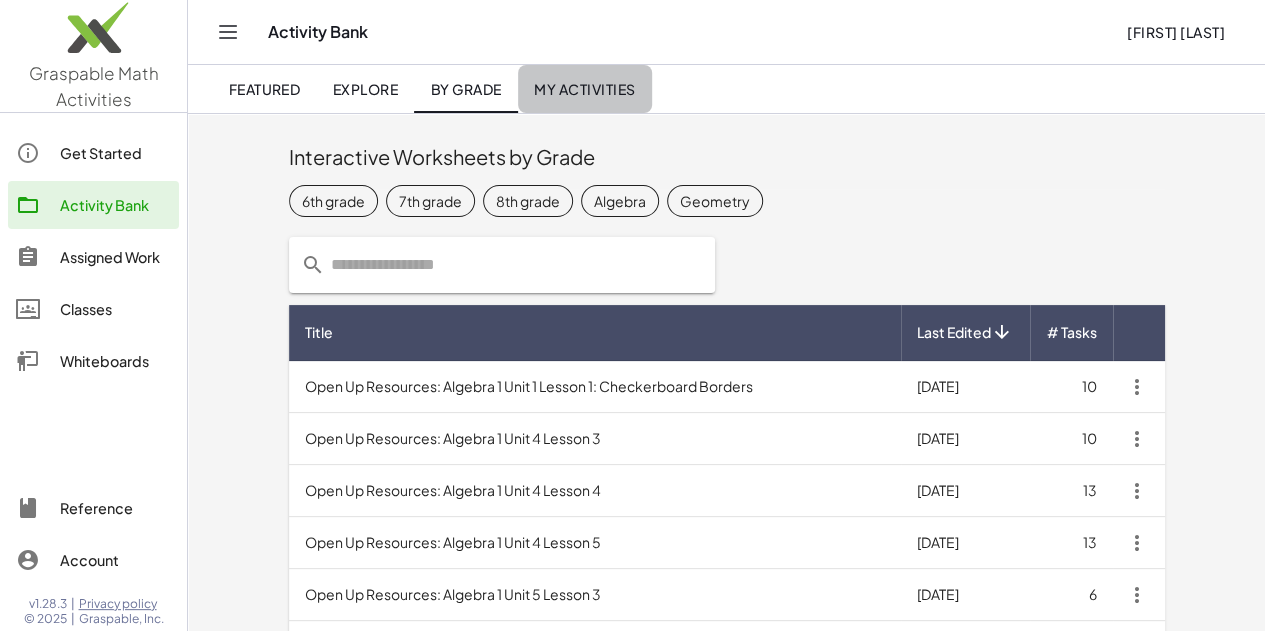 click on "My Activities" 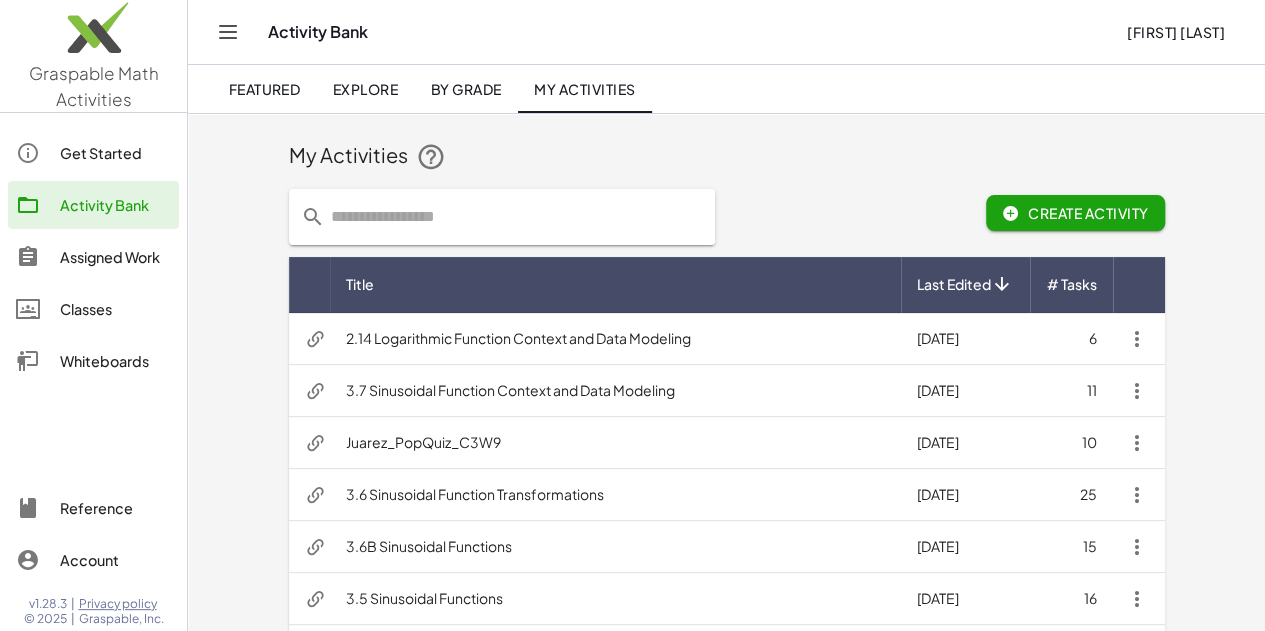 click on "By Grade" 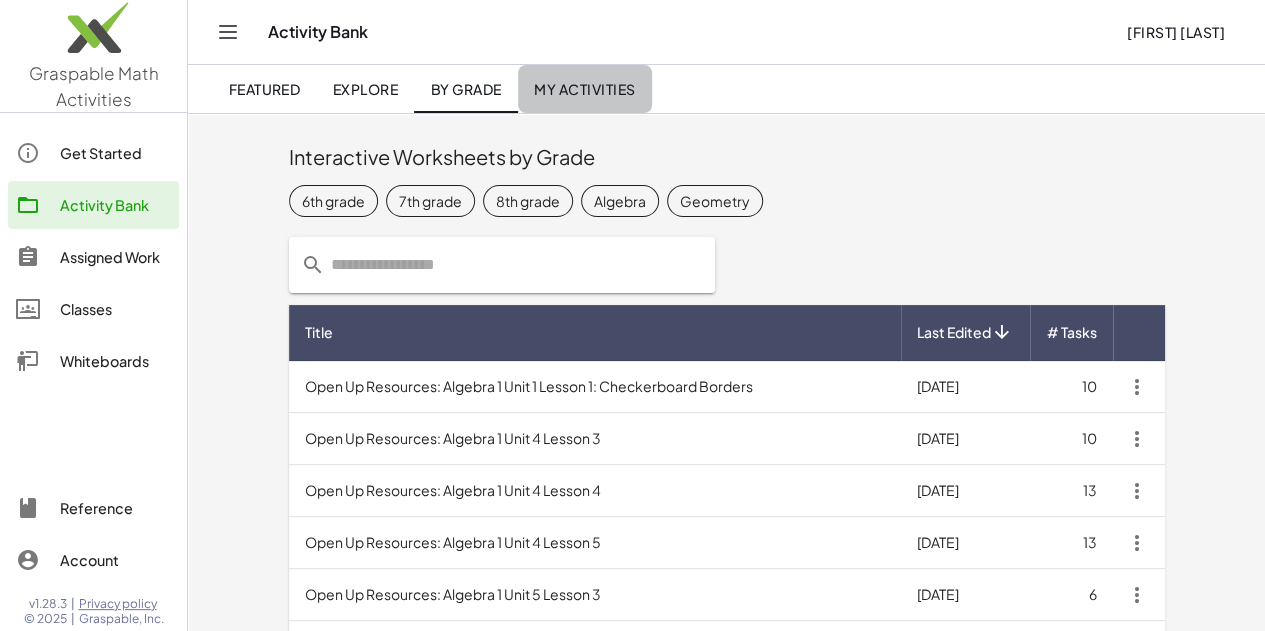 click on "My Activities" 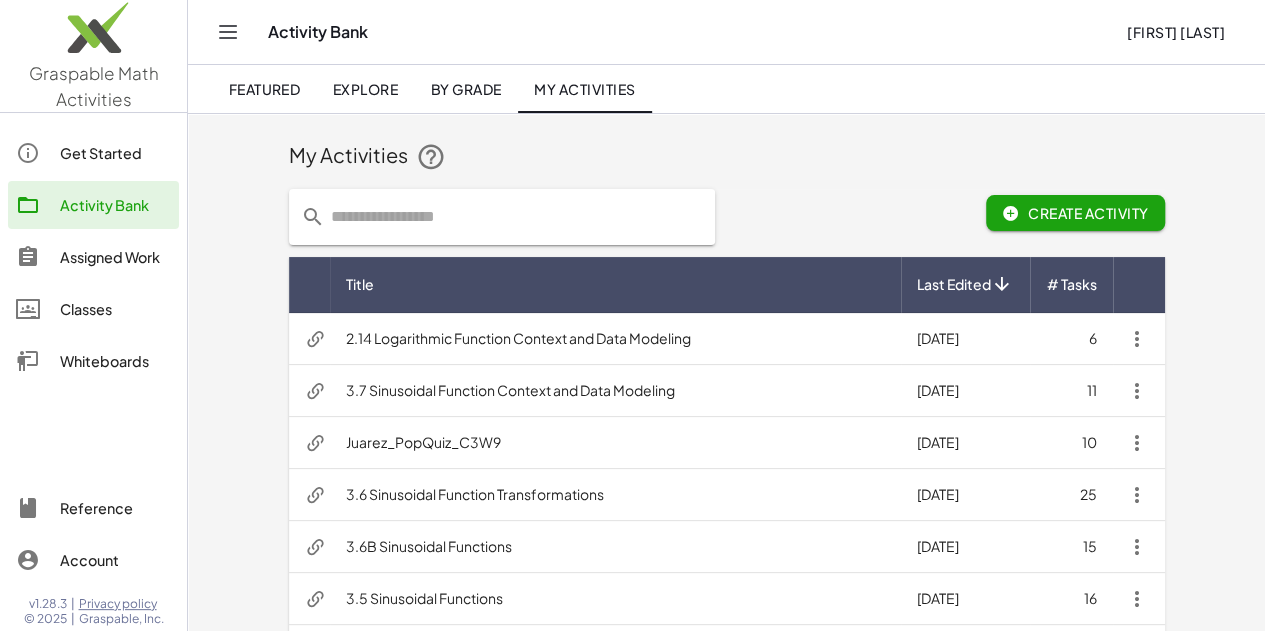 click on "Explore" 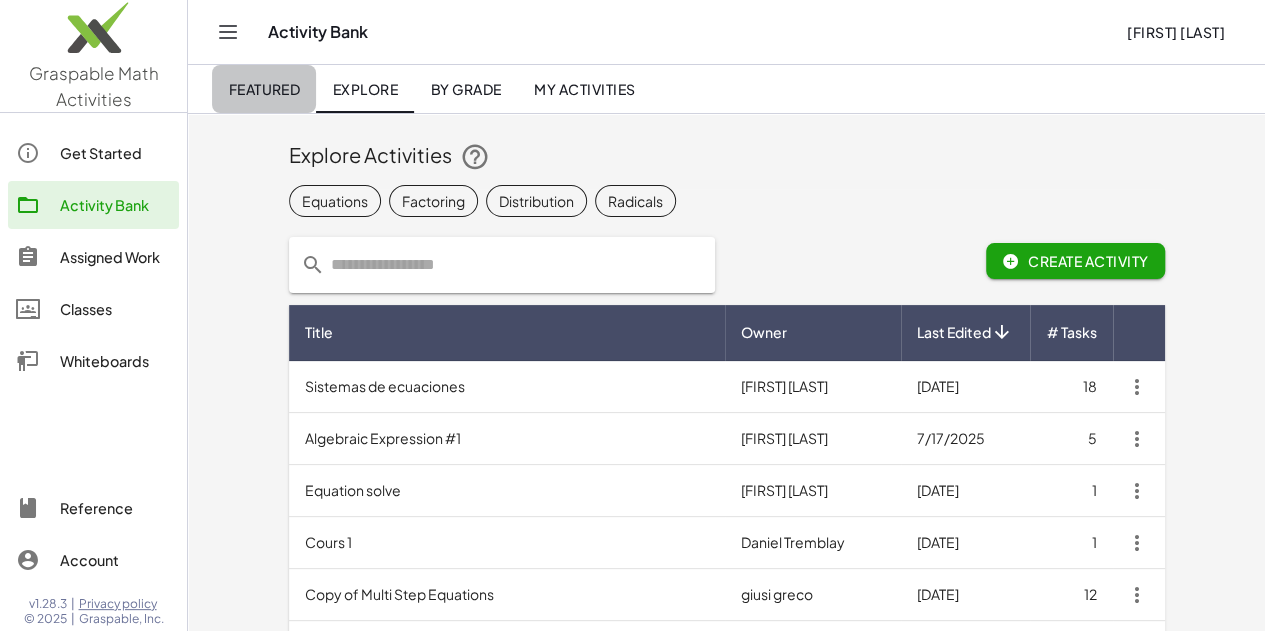 click on "Featured" 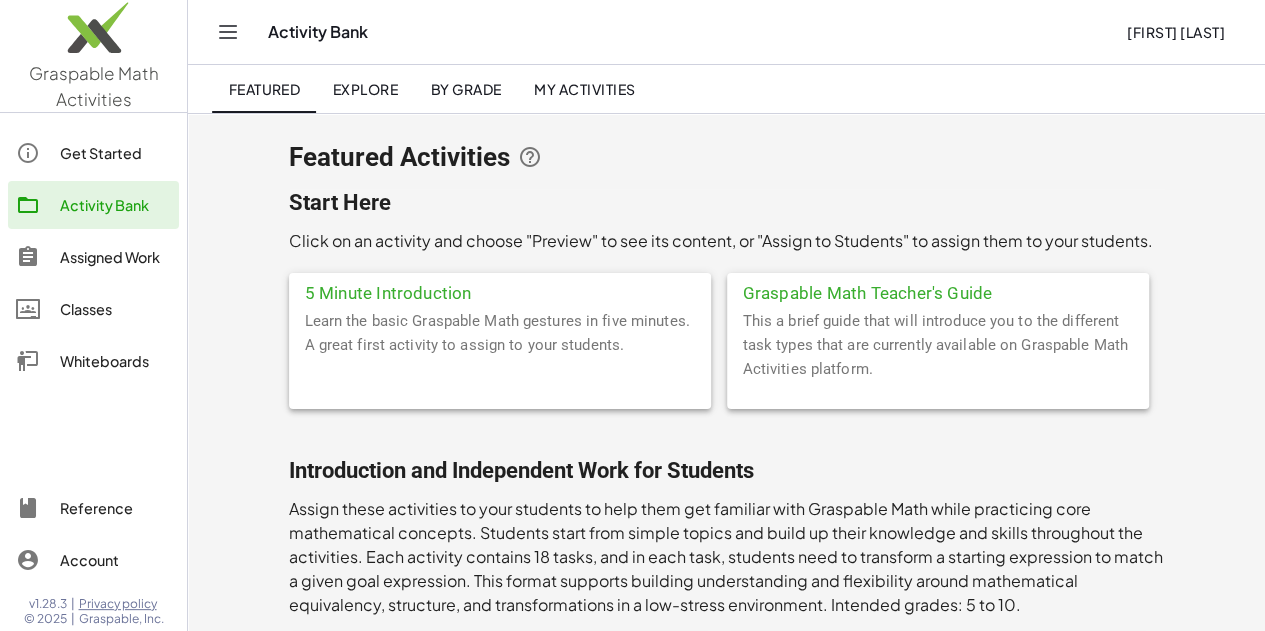 click on "5 Minute Introduction" 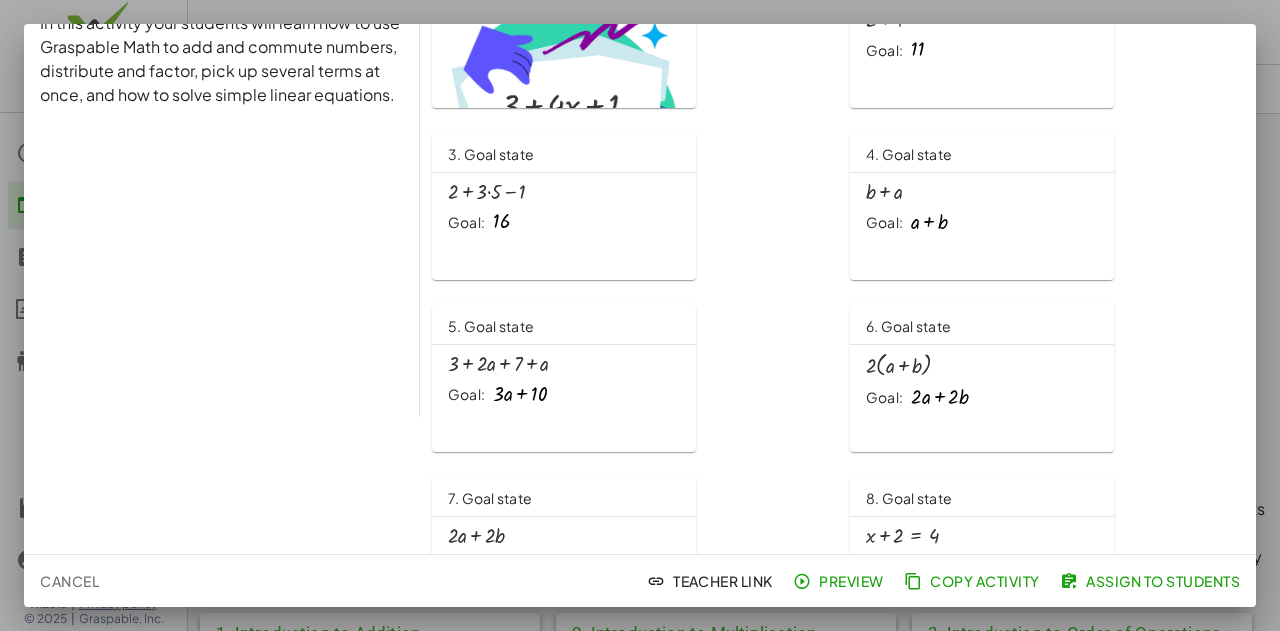 scroll, scrollTop: 158, scrollLeft: 0, axis: vertical 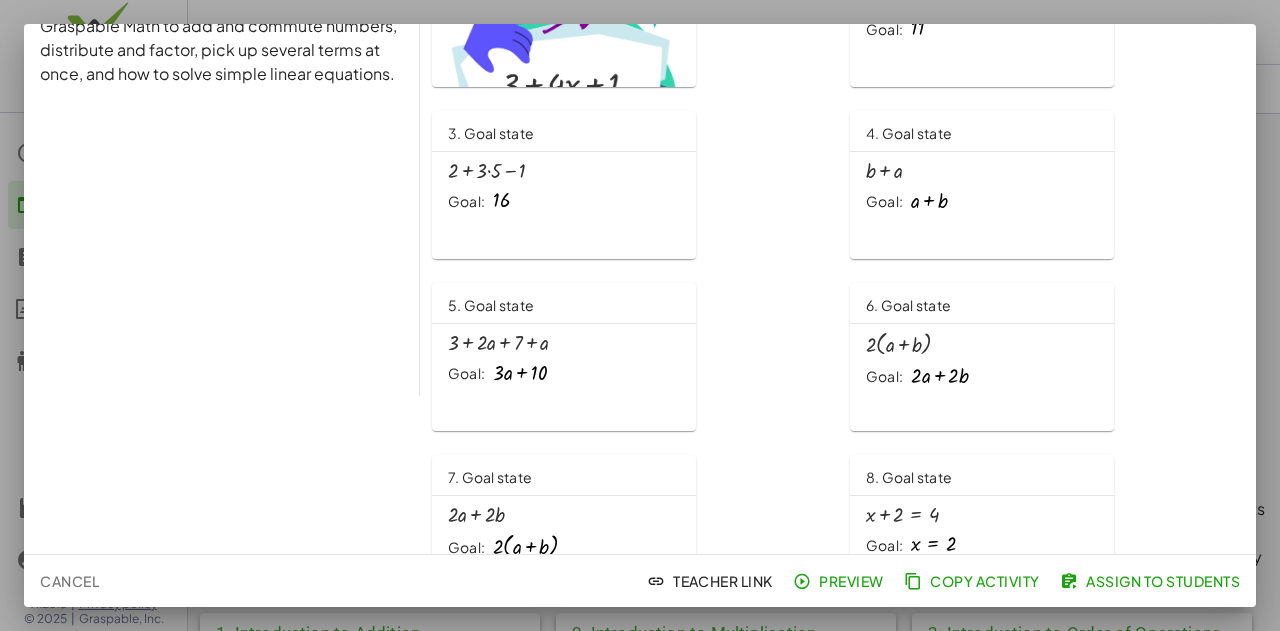 click on "Preview" 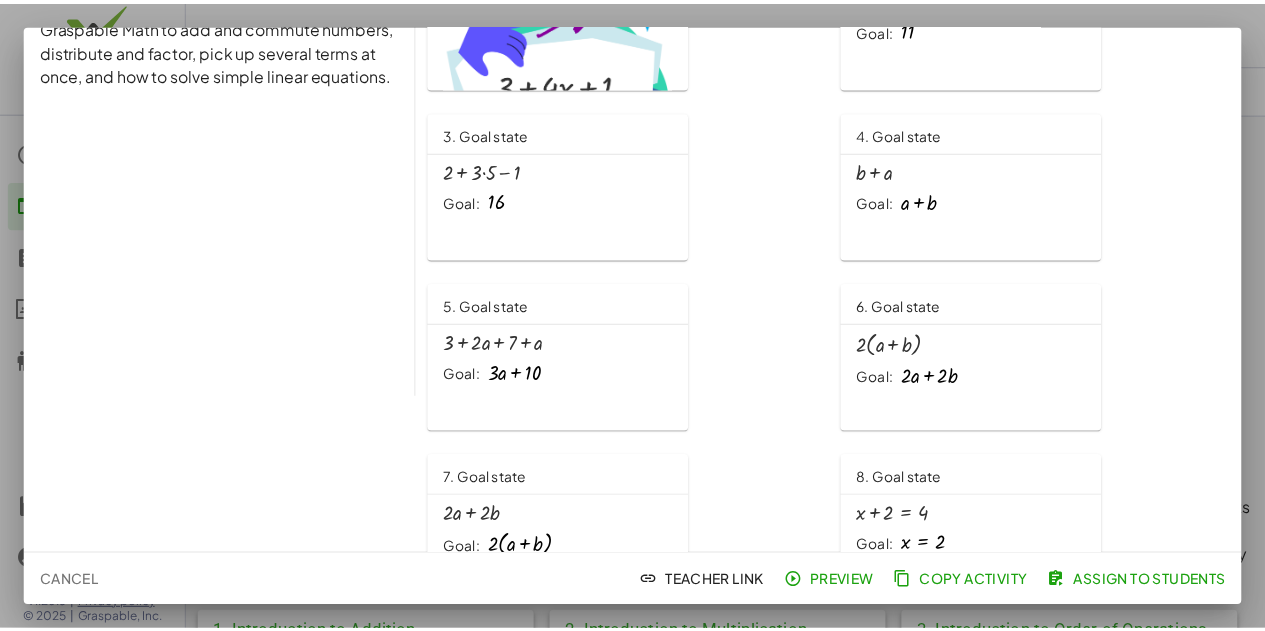 scroll, scrollTop: 734, scrollLeft: 0, axis: vertical 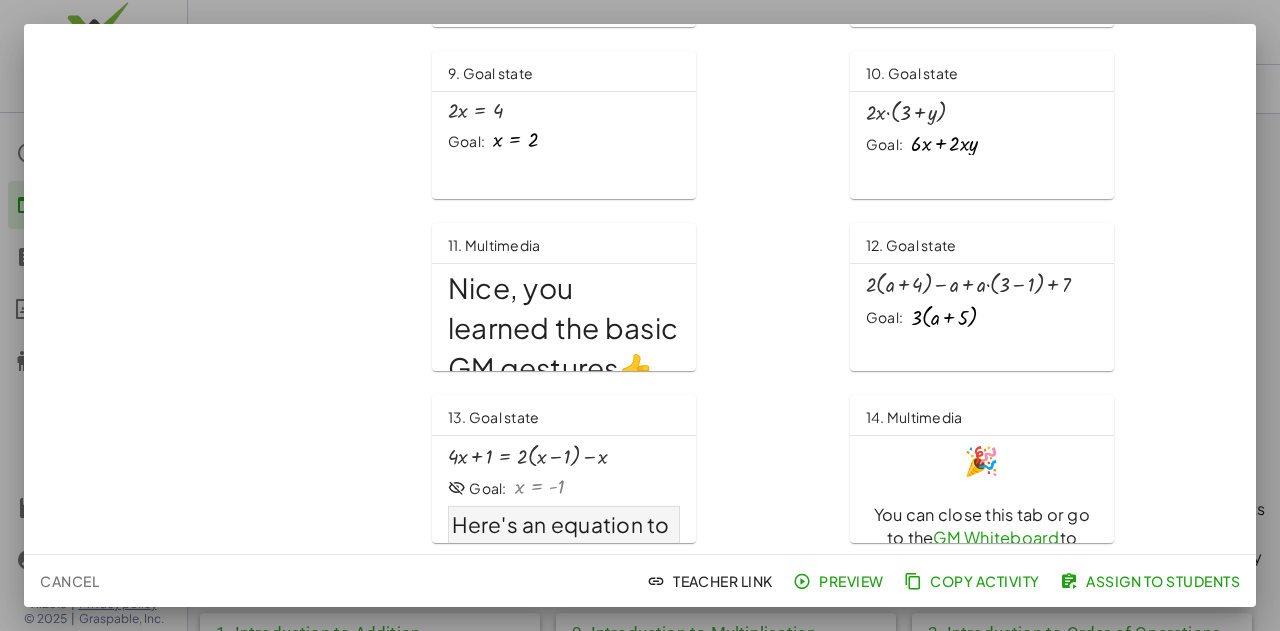 click on "Cancel" 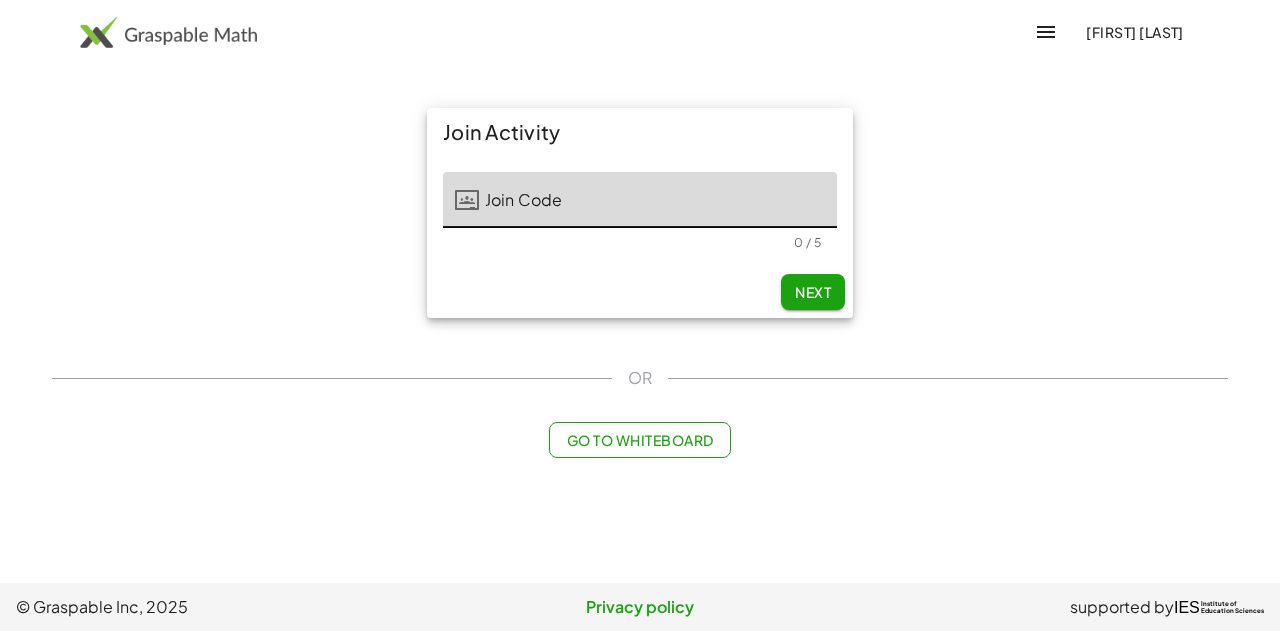scroll, scrollTop: 0, scrollLeft: 0, axis: both 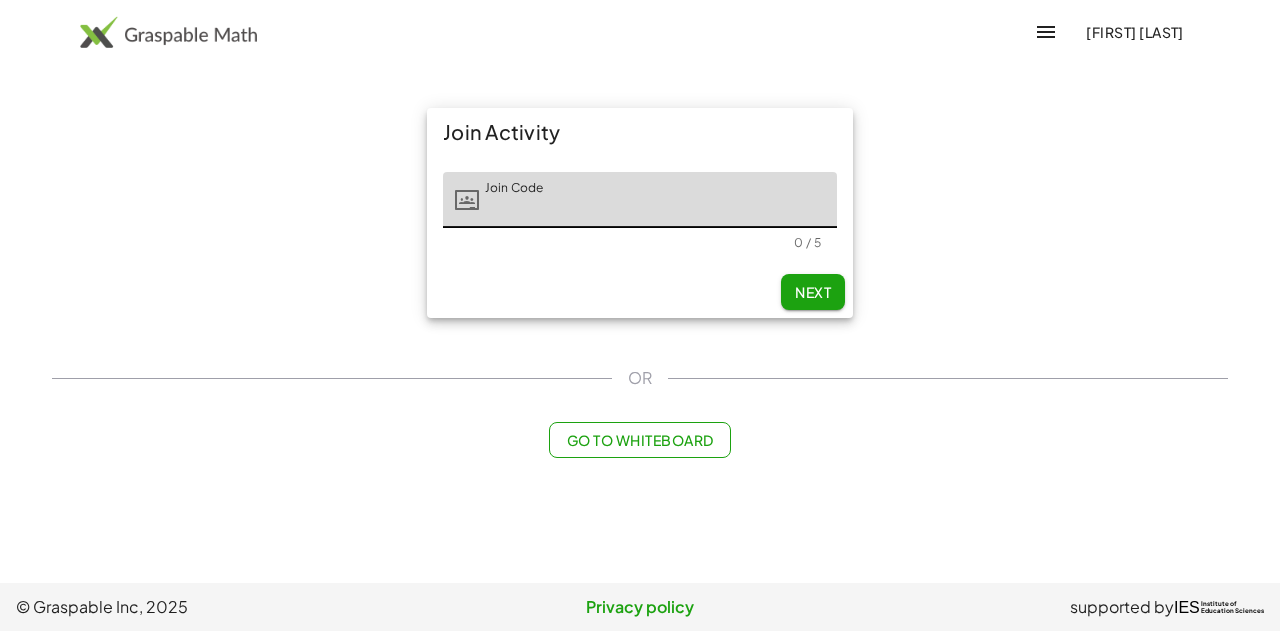 click on "Go to Whiteboard" at bounding box center (639, 440) 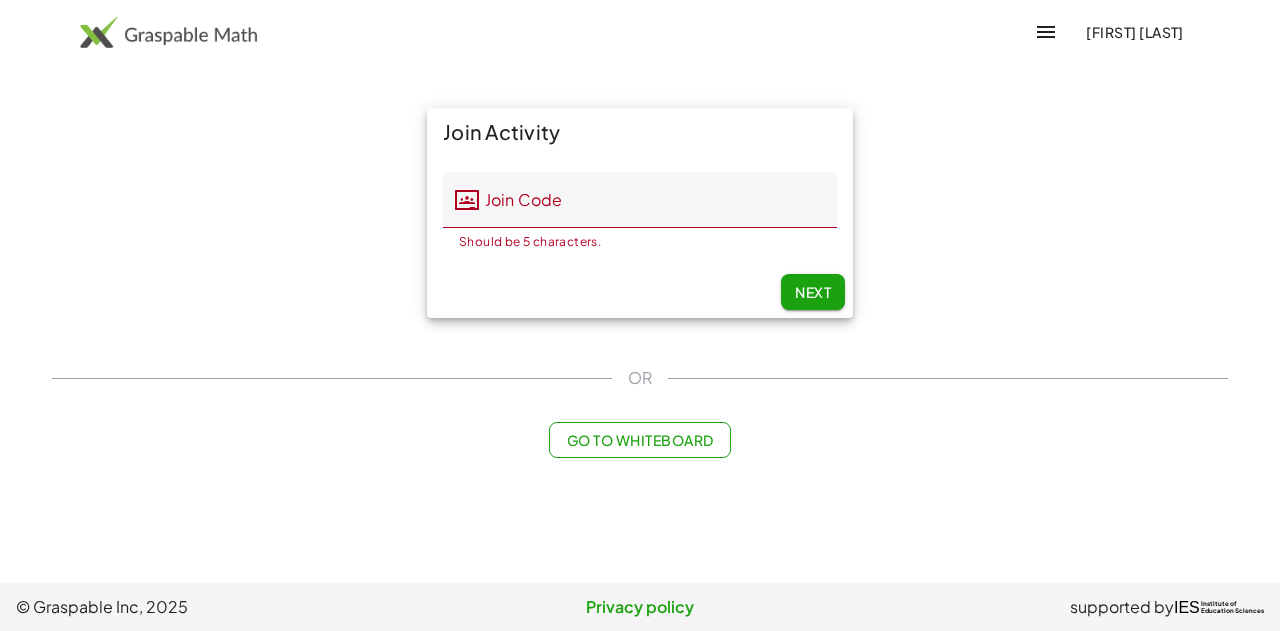 click on "Join Code" 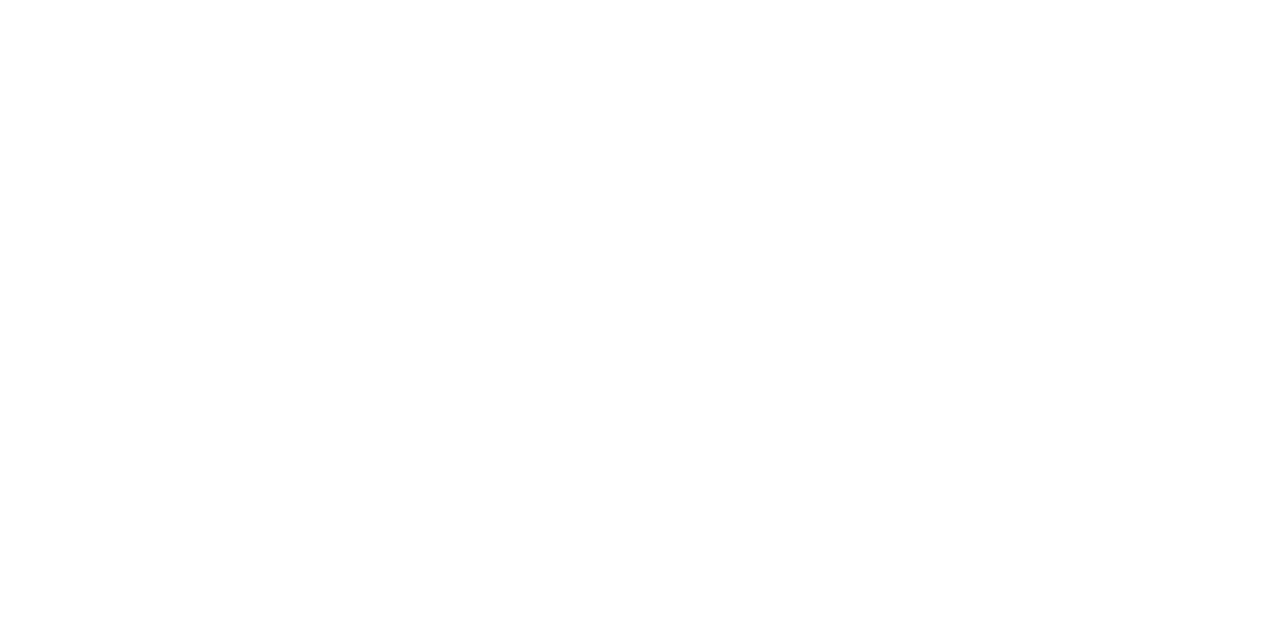 scroll, scrollTop: 0, scrollLeft: 0, axis: both 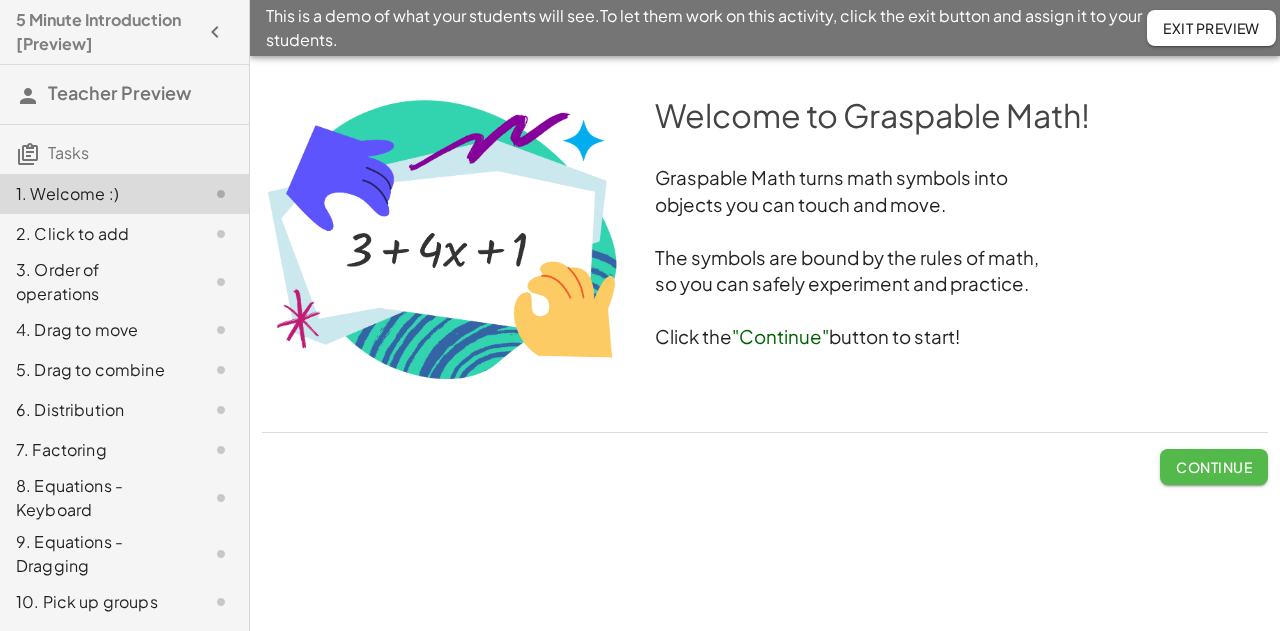 click on "Continue" at bounding box center (1214, 467) 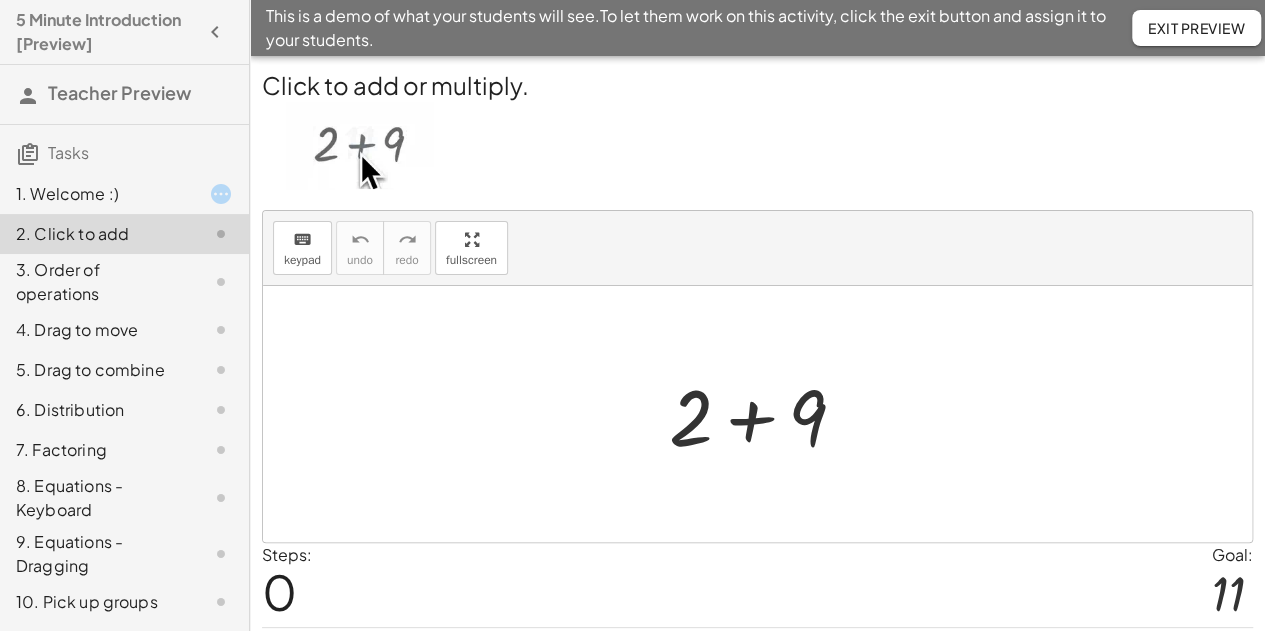 click at bounding box center [765, 414] 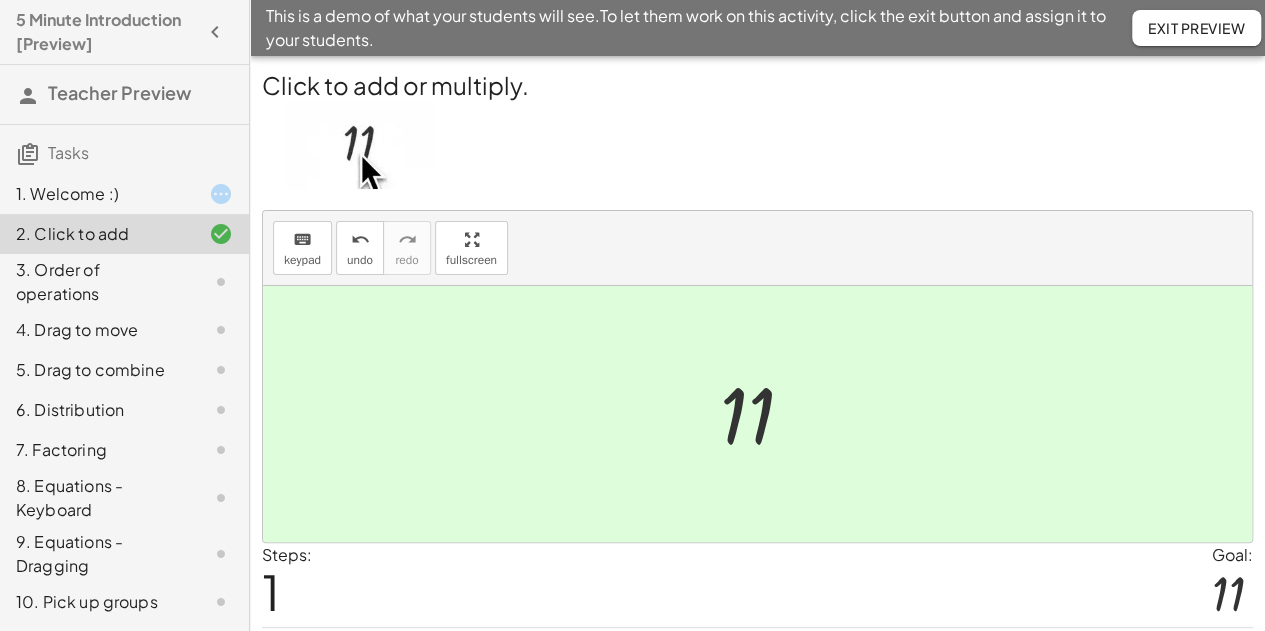 click on "3. Order of operations" 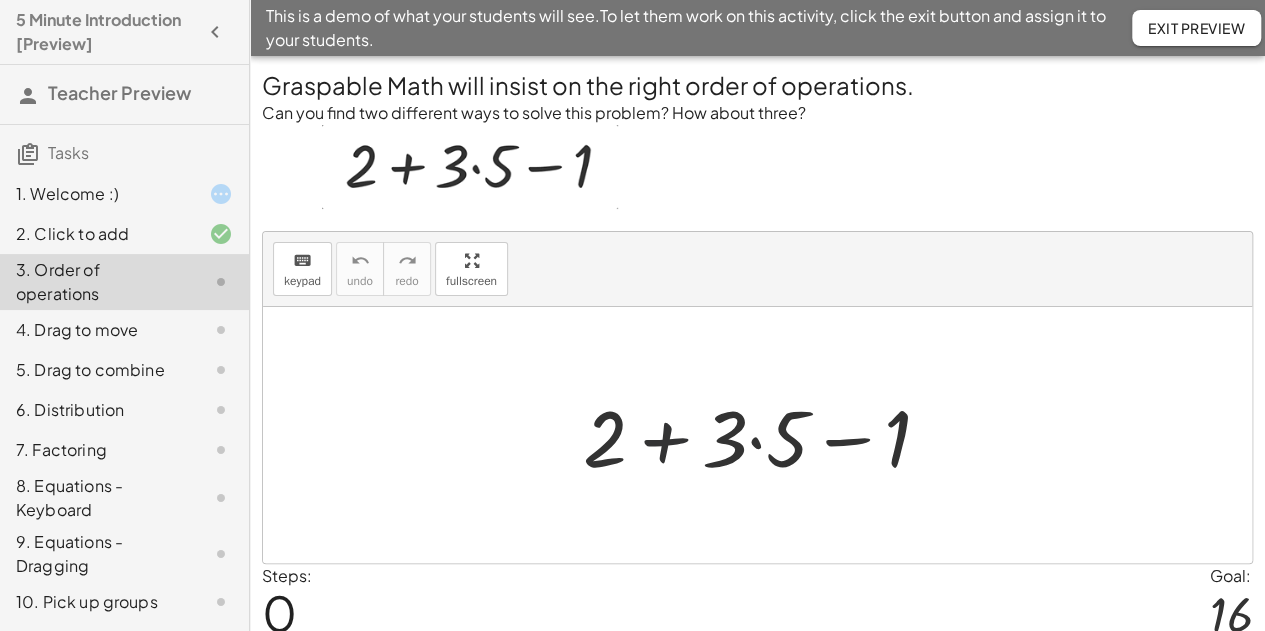 click at bounding box center [765, 435] 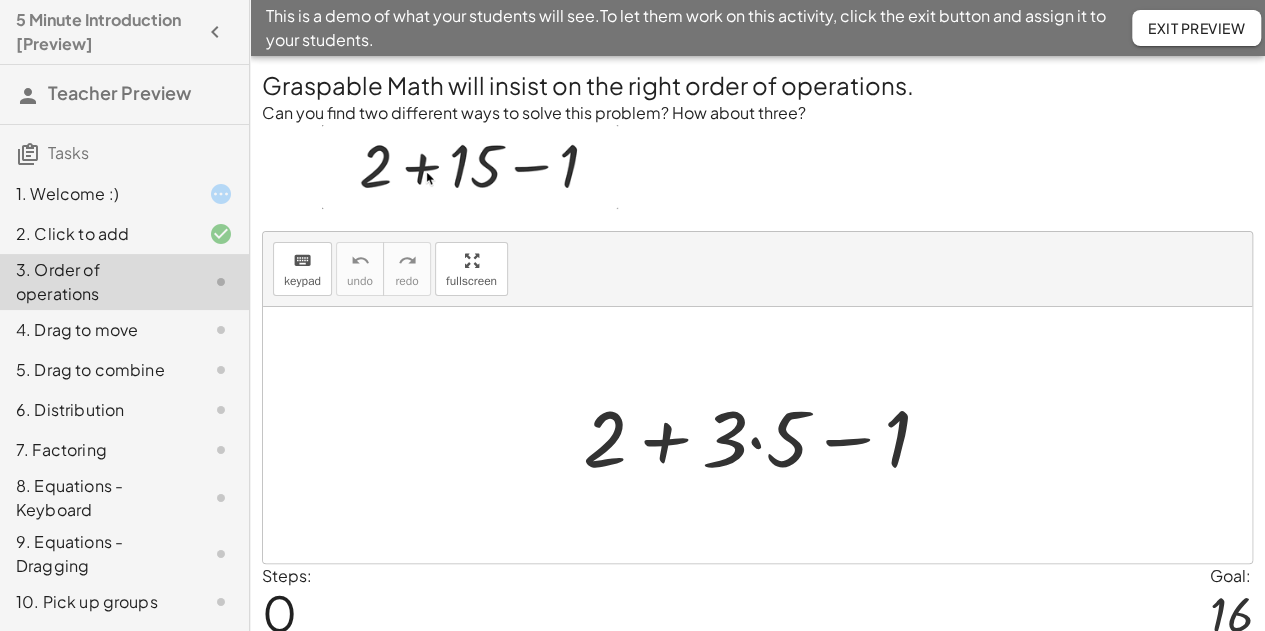 click at bounding box center [765, 435] 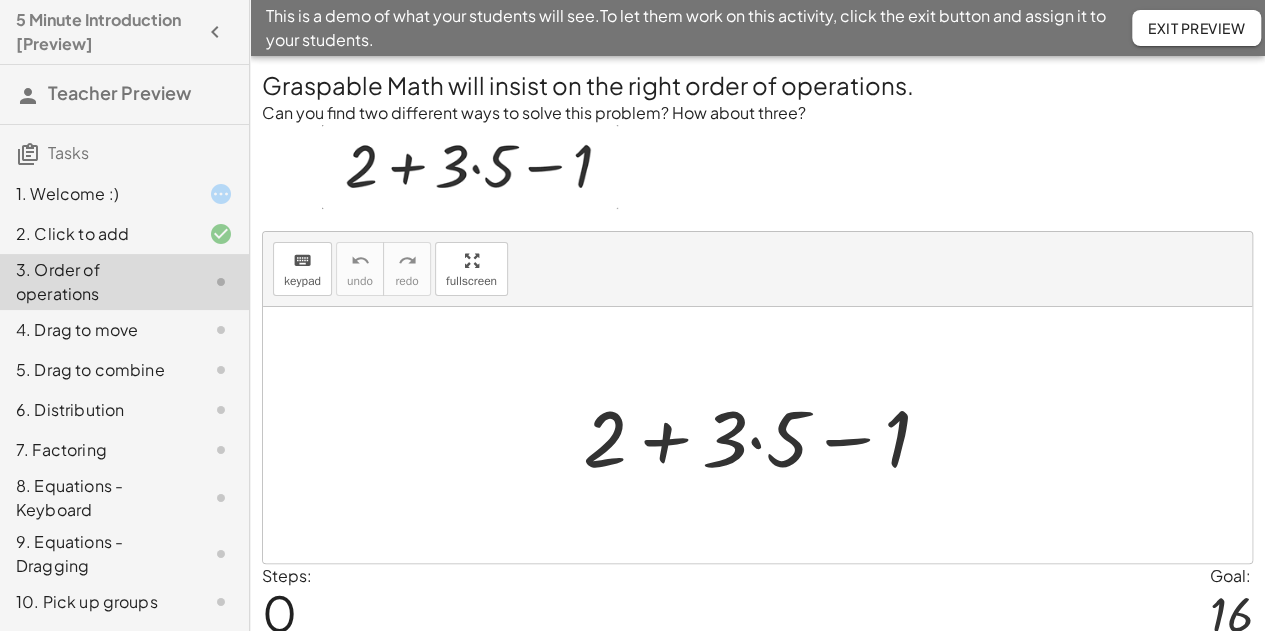 click on "4. Drag to move" 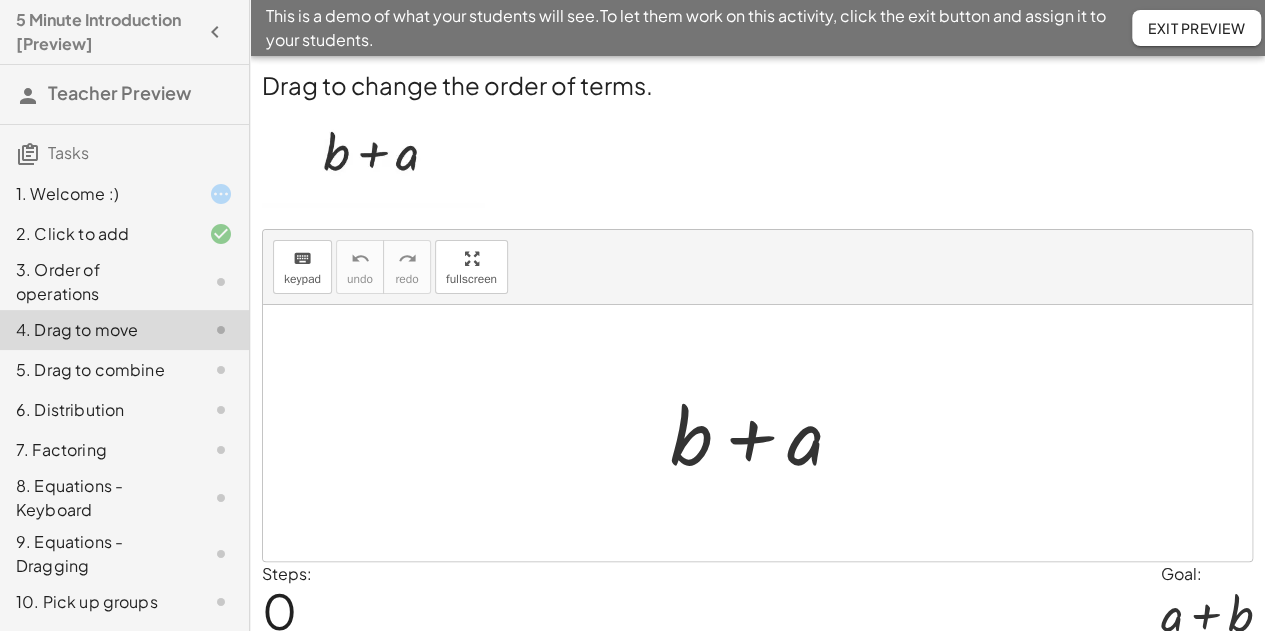 click on "3. Order of operations" 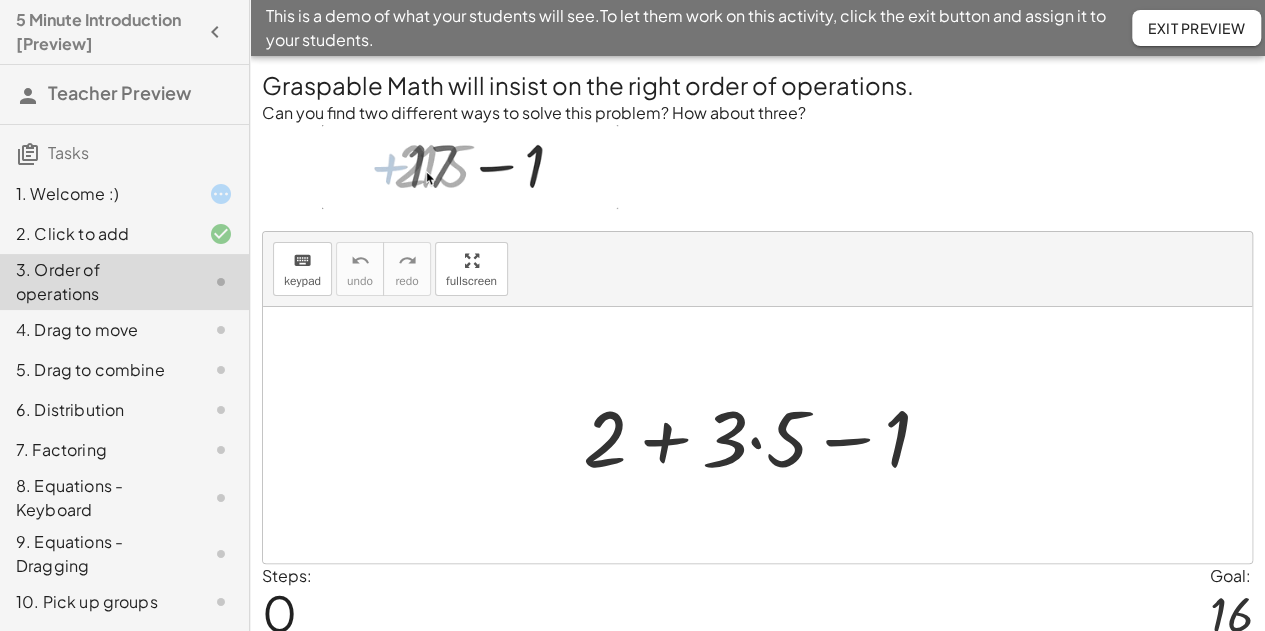 click on "4. Drag to move" 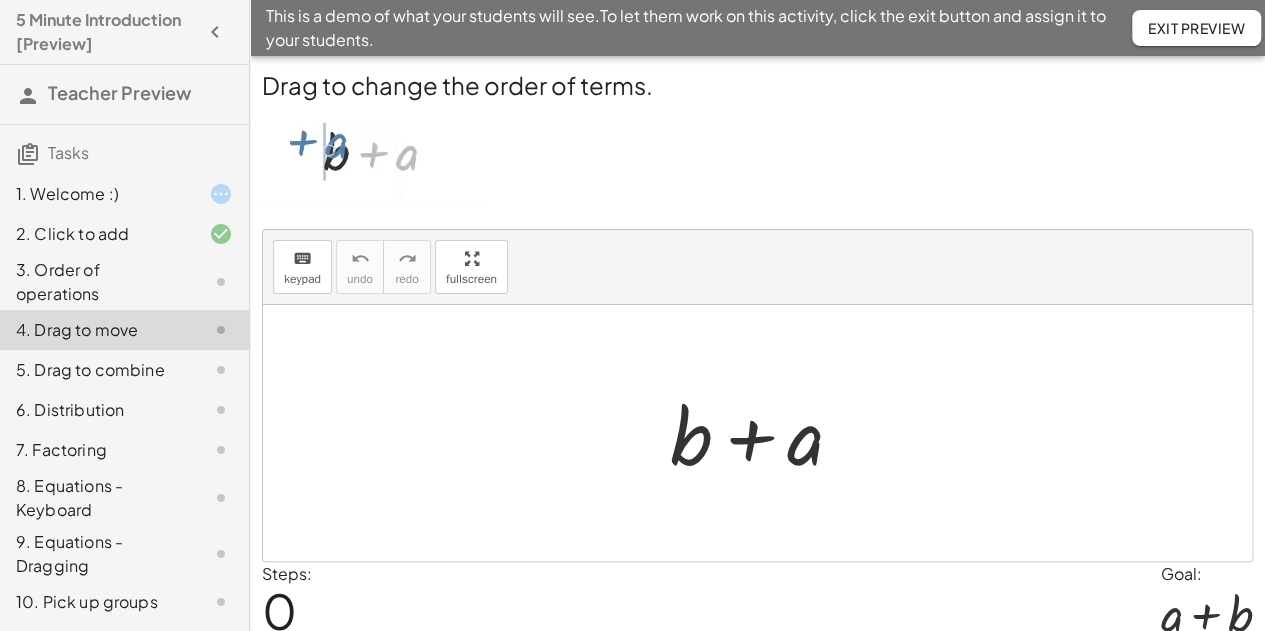 click on "5. Drag to combine" 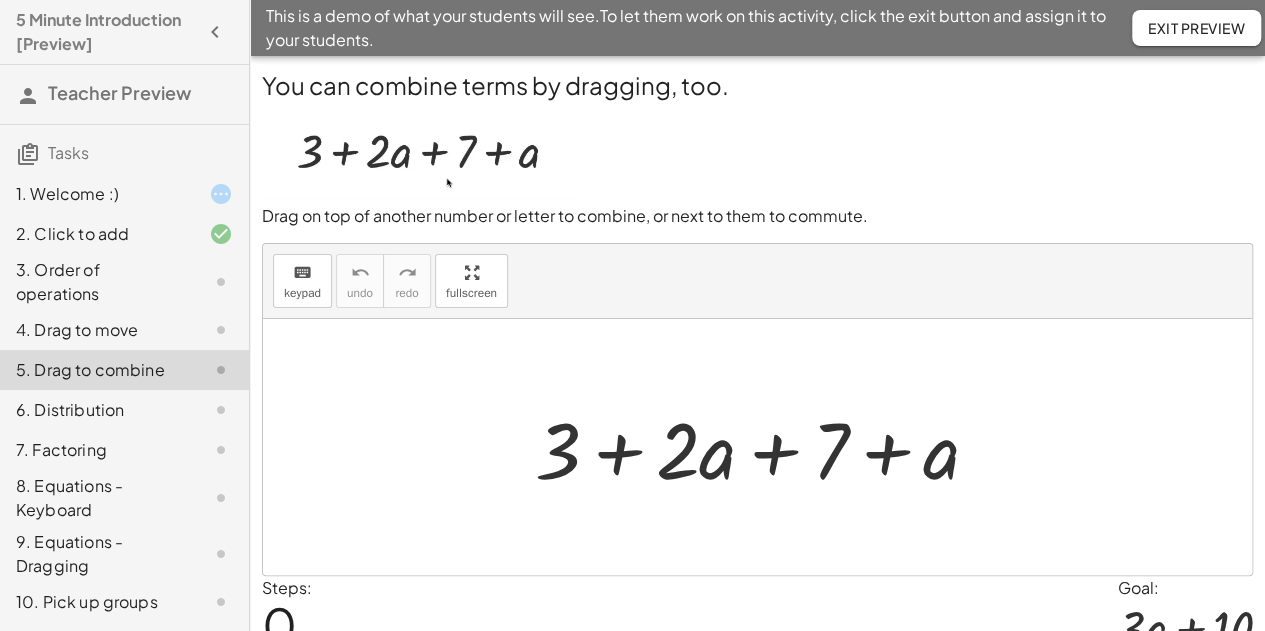 click on "4. Drag to move" 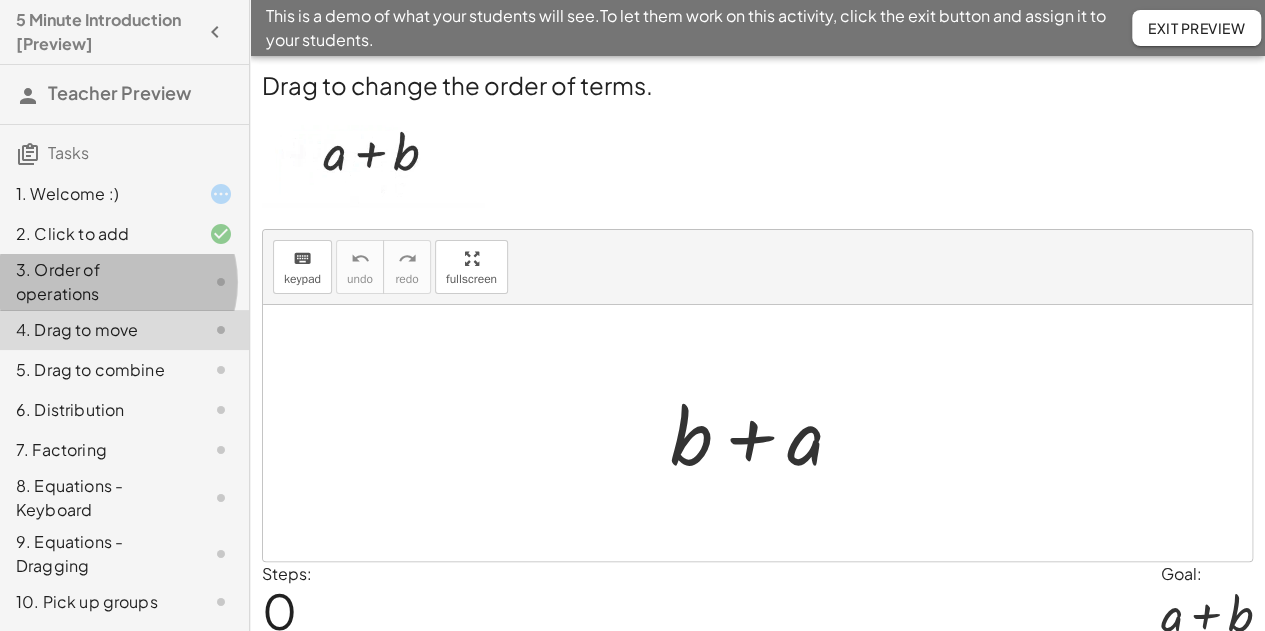 click on "3. Order of operations" 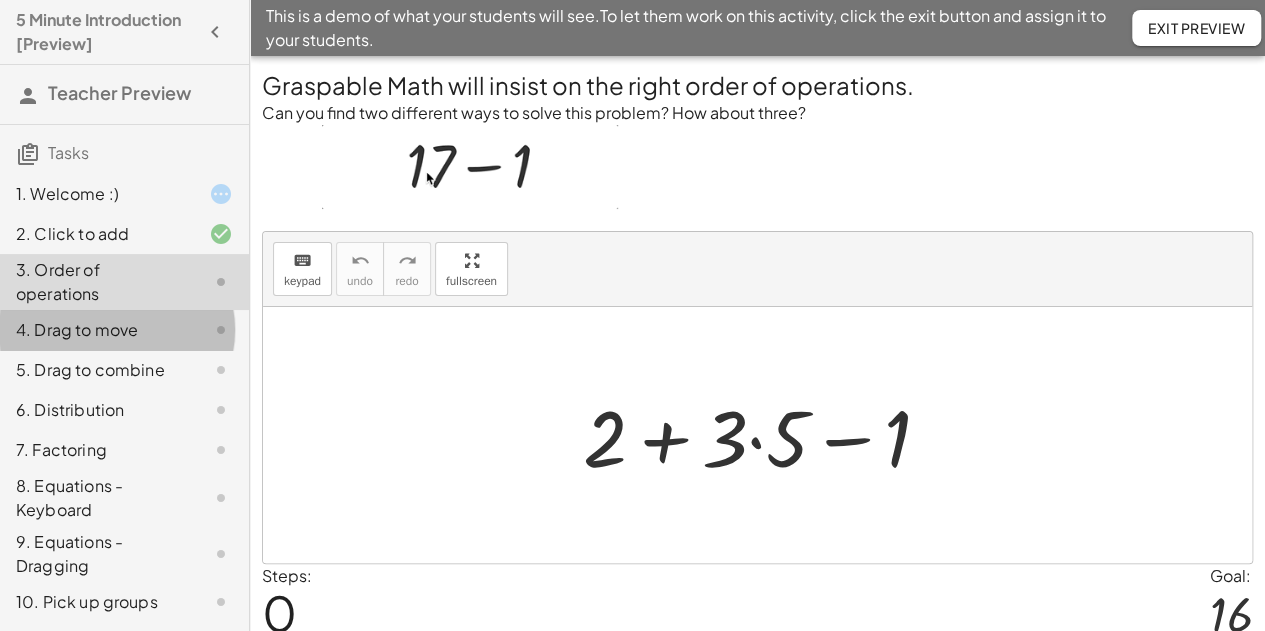 click on "4. Drag to move" 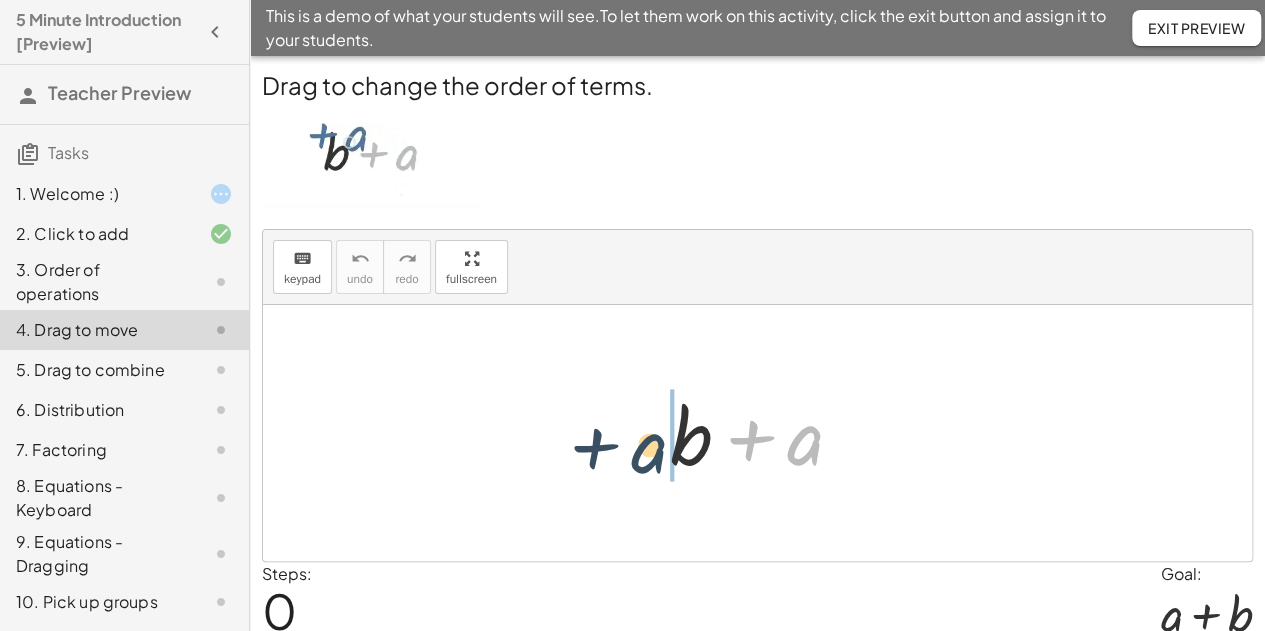 drag, startPoint x: 789, startPoint y: 449, endPoint x: 617, endPoint y: 459, distance: 172.29045 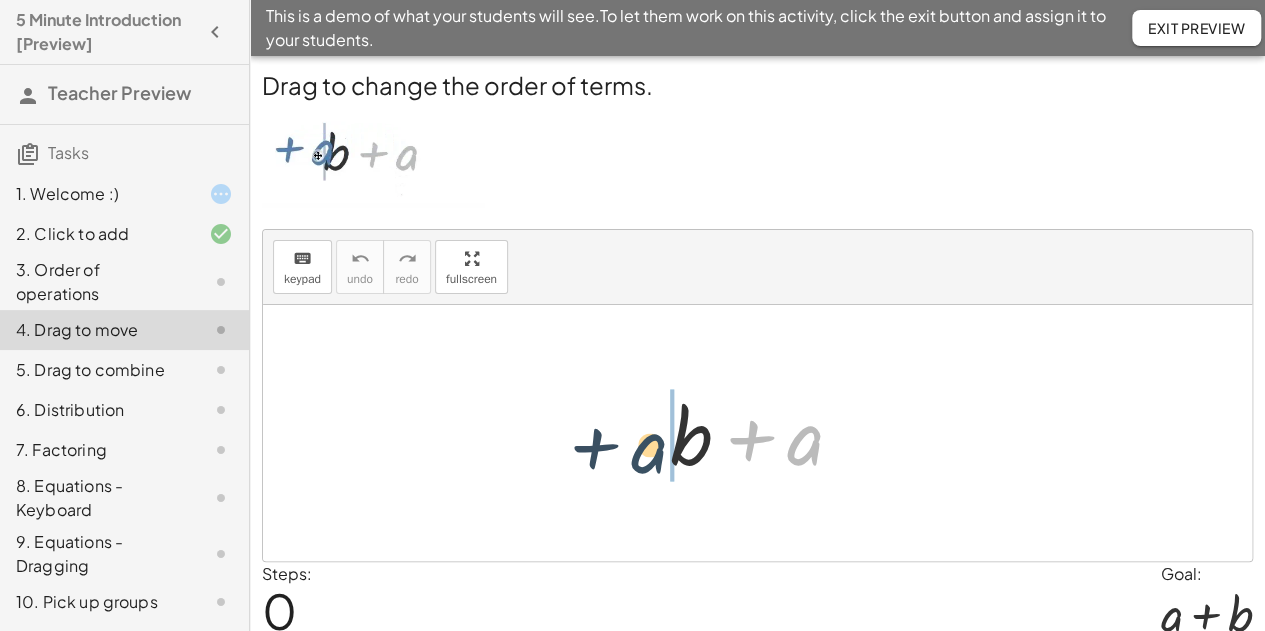 click on "+ a + b + a" at bounding box center [757, 433] 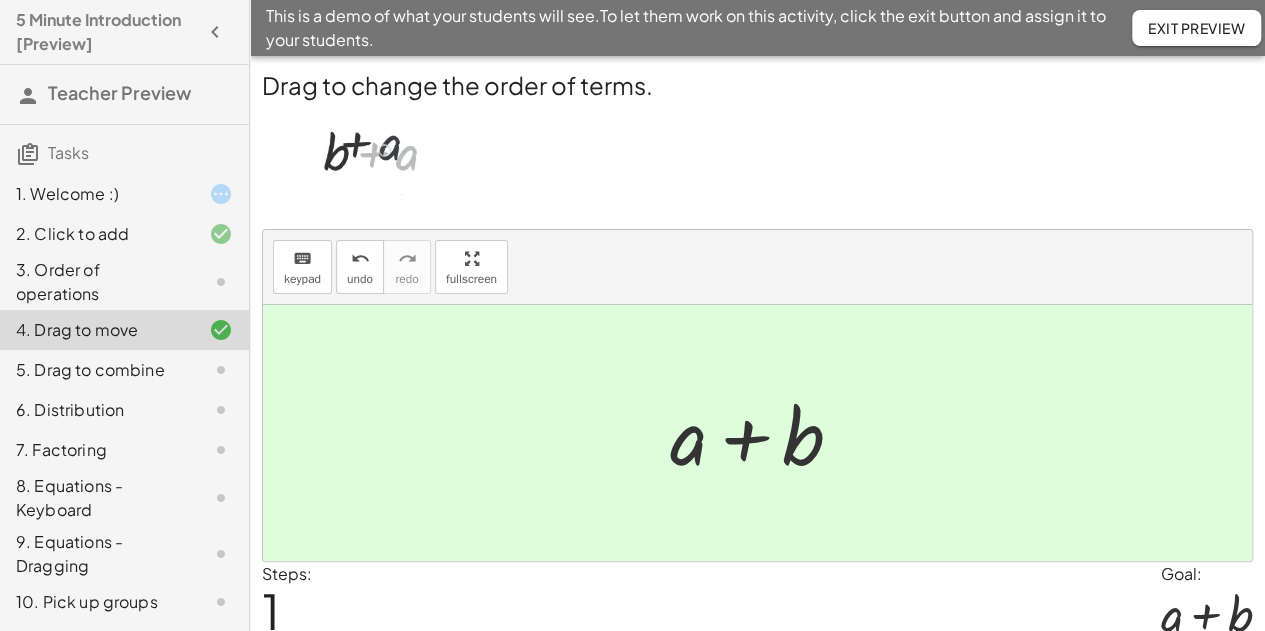 click on "5. Drag to combine" 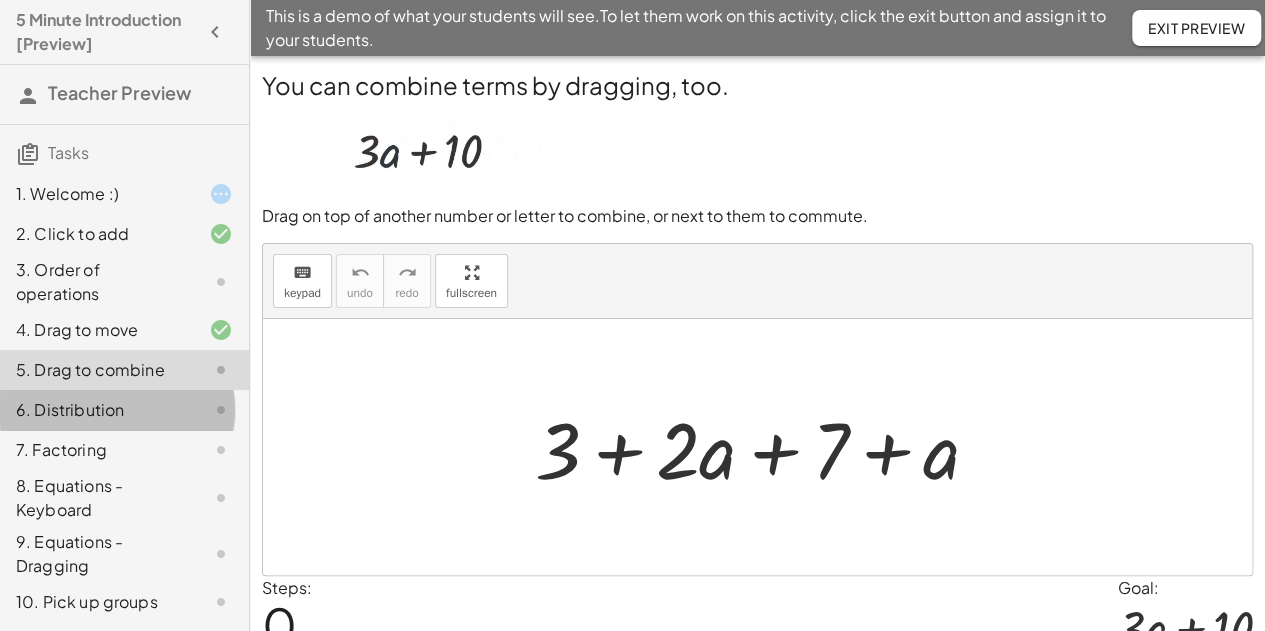 click on "6. Distribution" 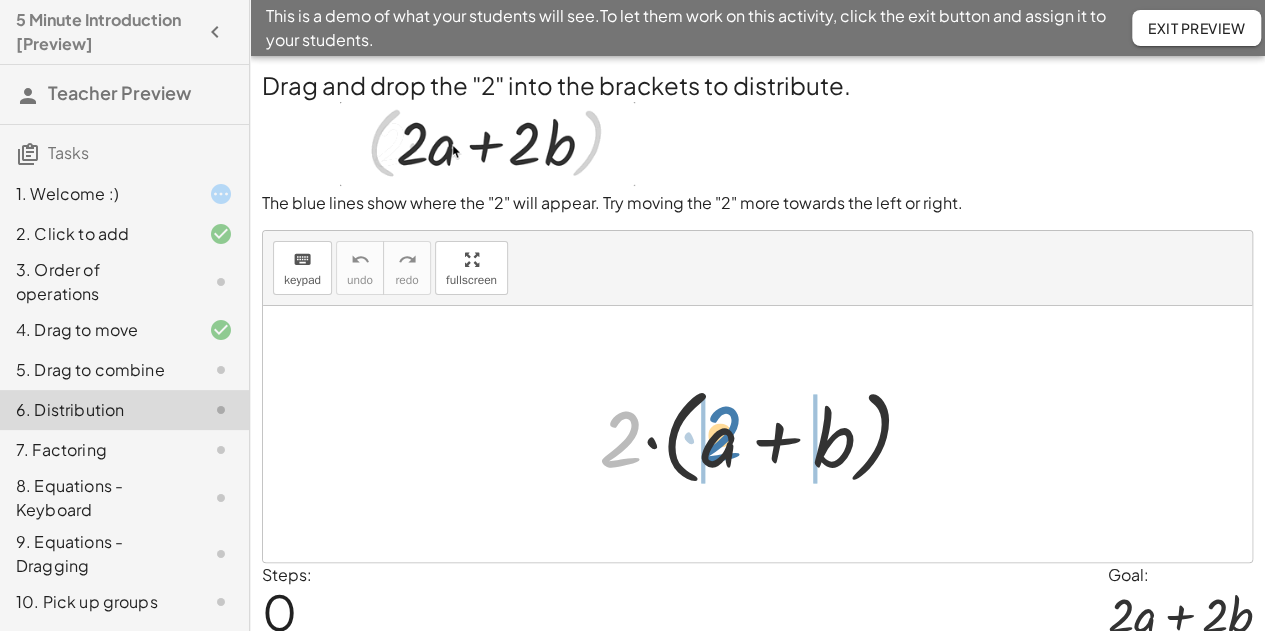 drag, startPoint x: 616, startPoint y: 449, endPoint x: 714, endPoint y: 445, distance: 98.0816 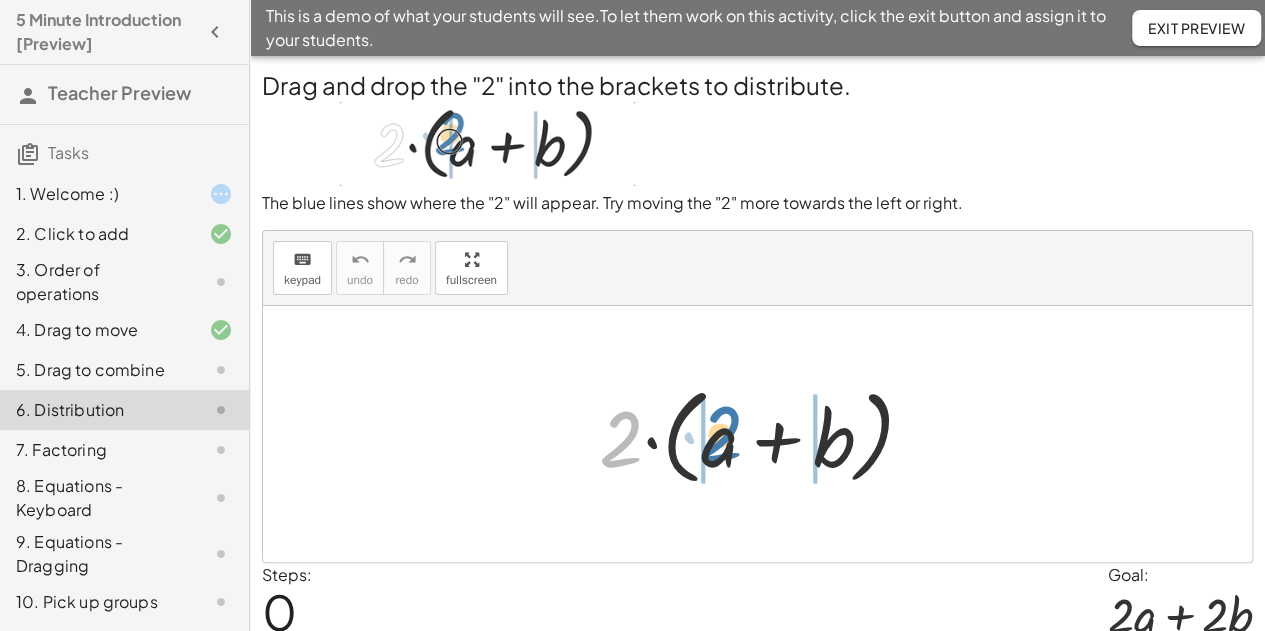 click at bounding box center (764, 434) 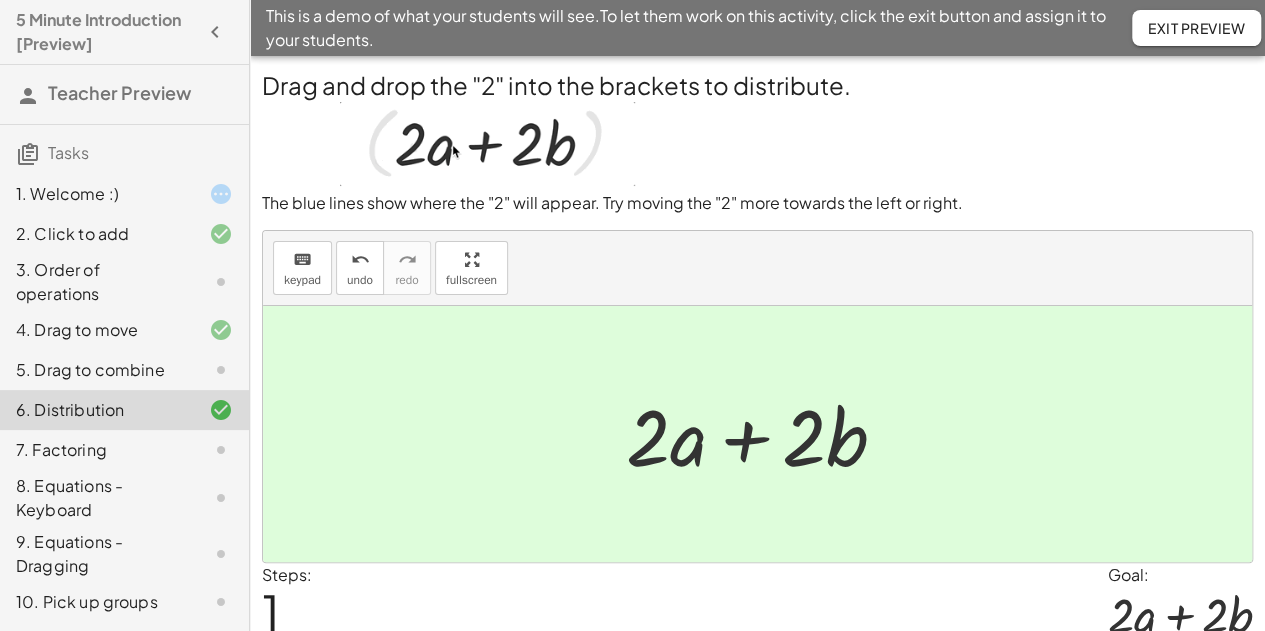 click on "7. Factoring" 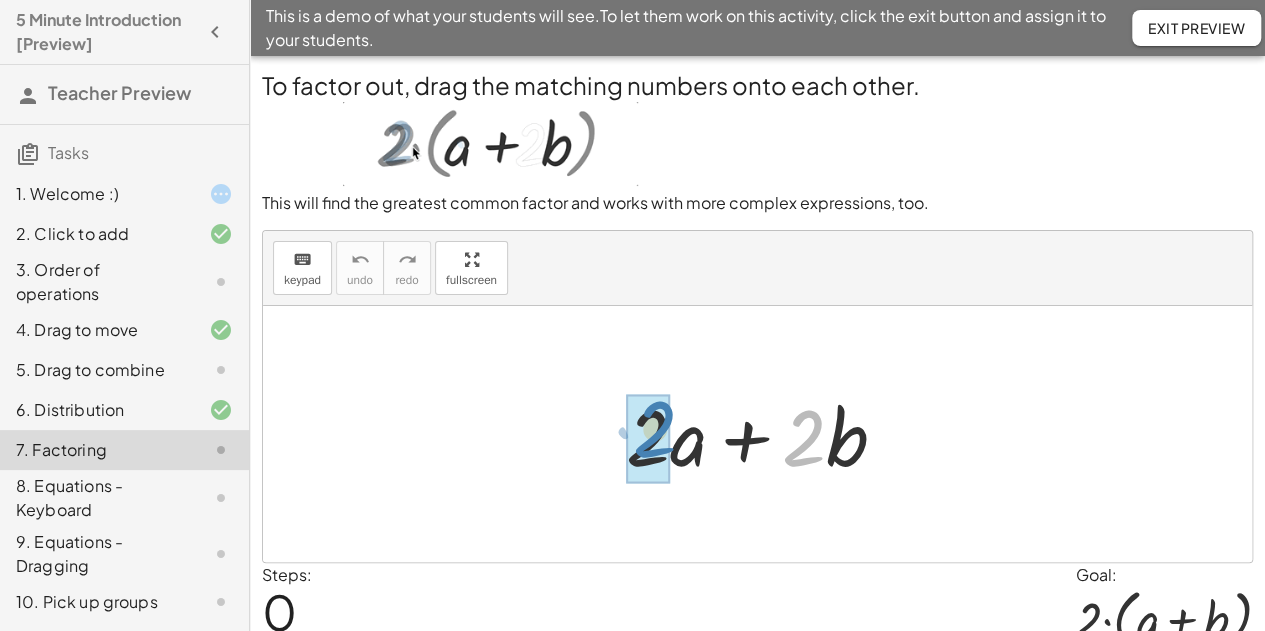 drag, startPoint x: 806, startPoint y: 449, endPoint x: 657, endPoint y: 440, distance: 149.27156 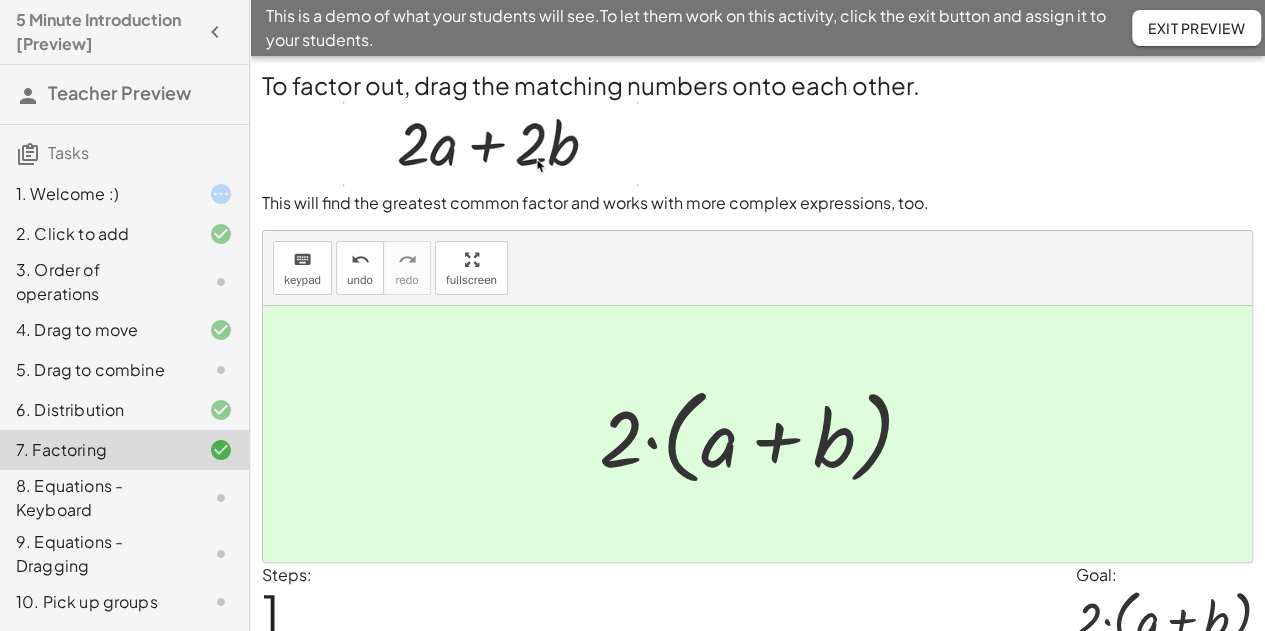 click on "8. Equations - Keyboard" 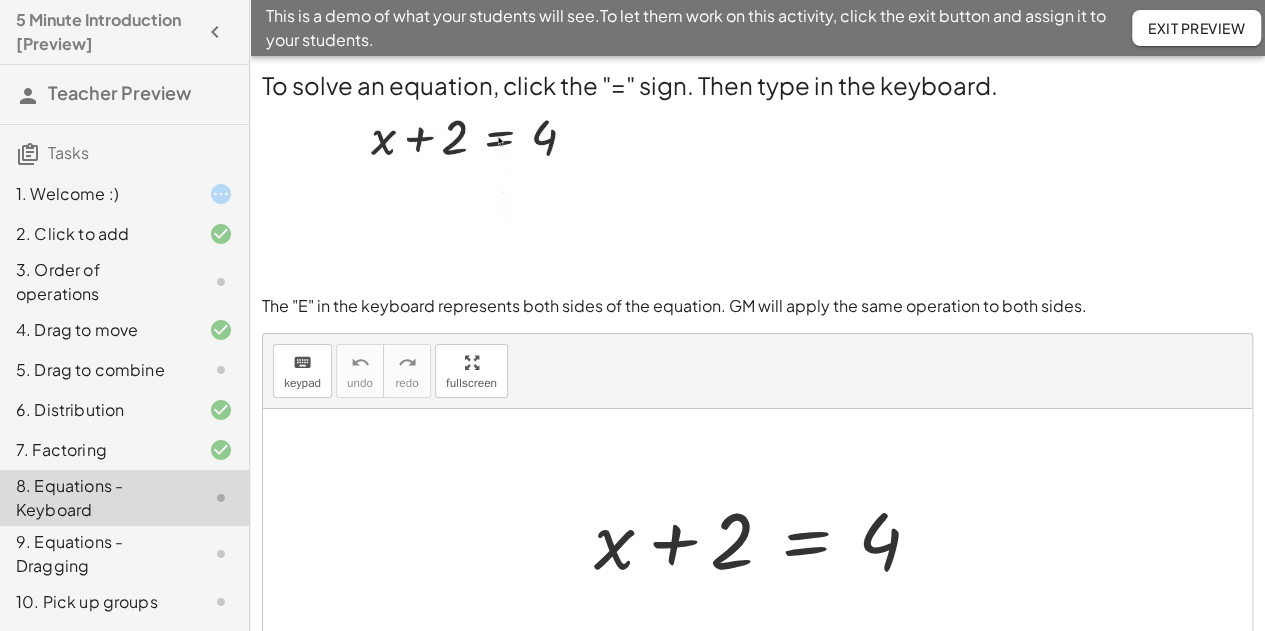 scroll, scrollTop: 64, scrollLeft: 0, axis: vertical 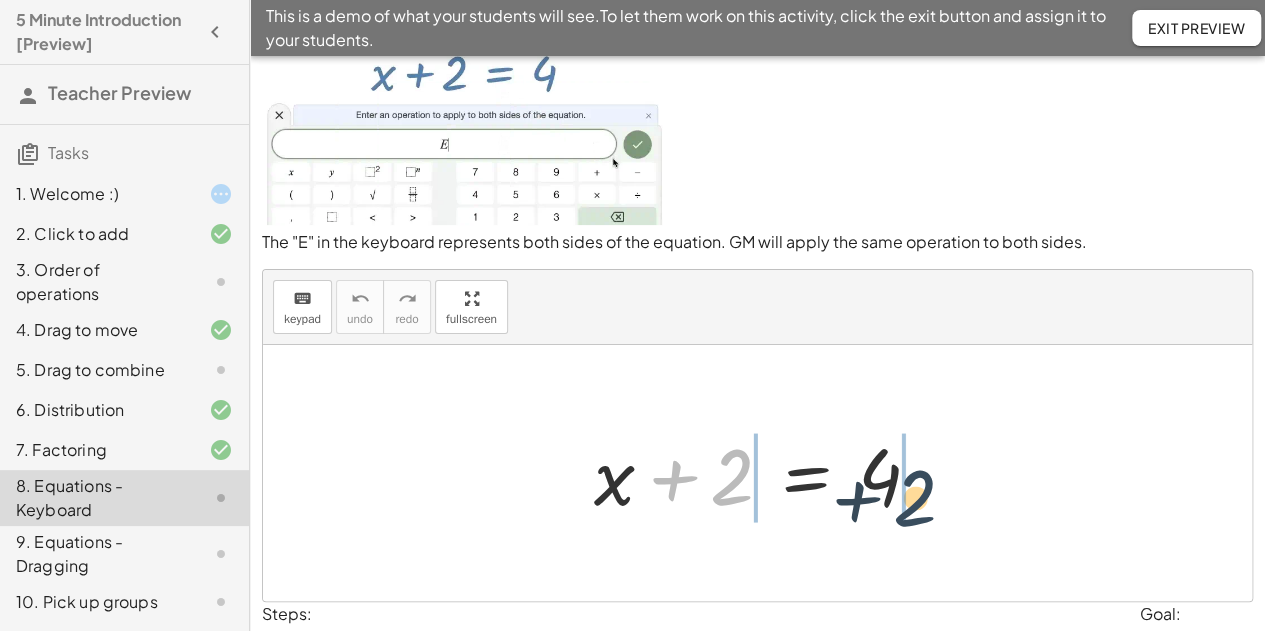 drag, startPoint x: 734, startPoint y: 468, endPoint x: 933, endPoint y: 489, distance: 200.10497 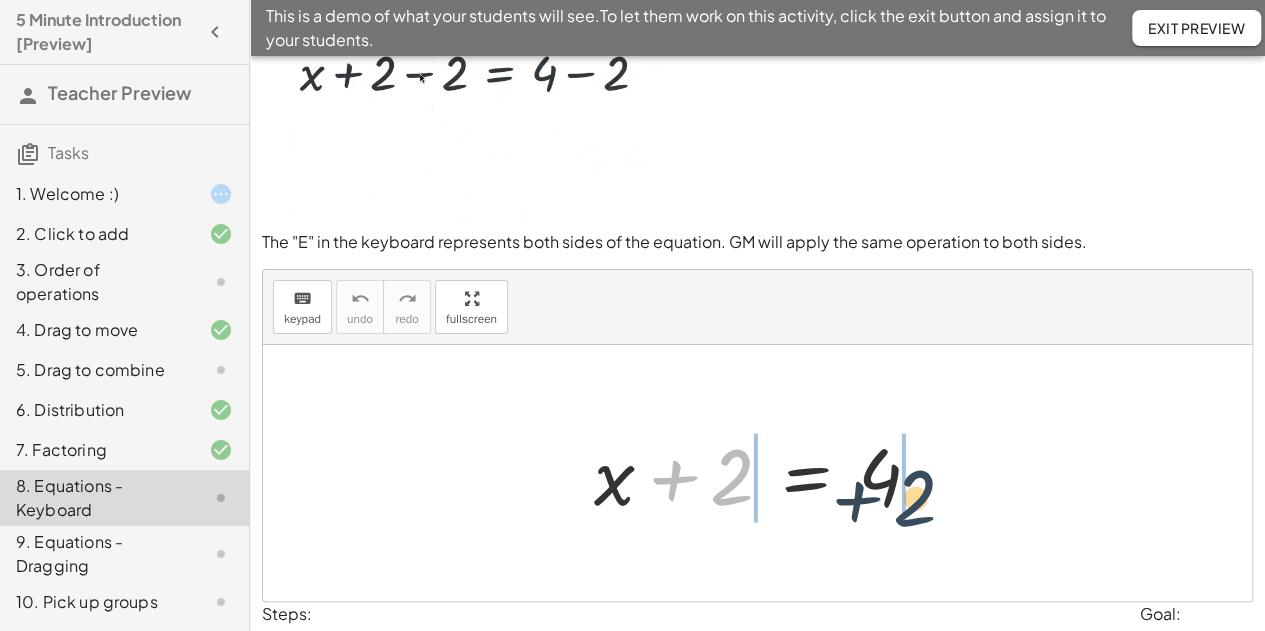 click at bounding box center (765, 473) 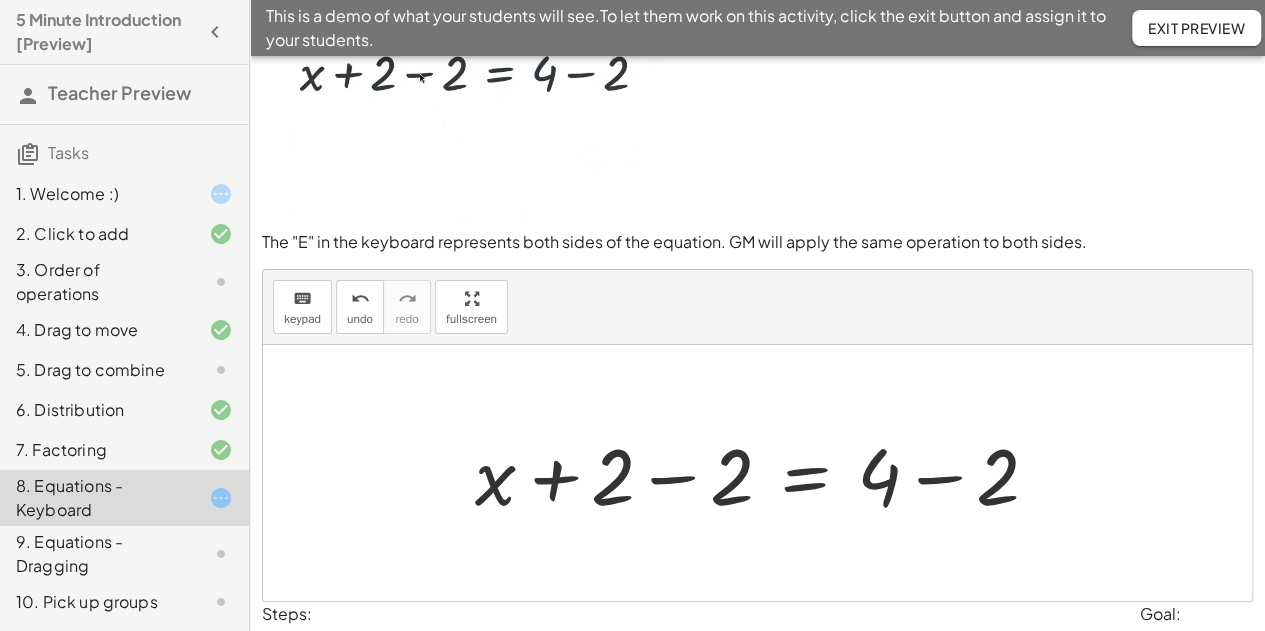 click at bounding box center (765, 473) 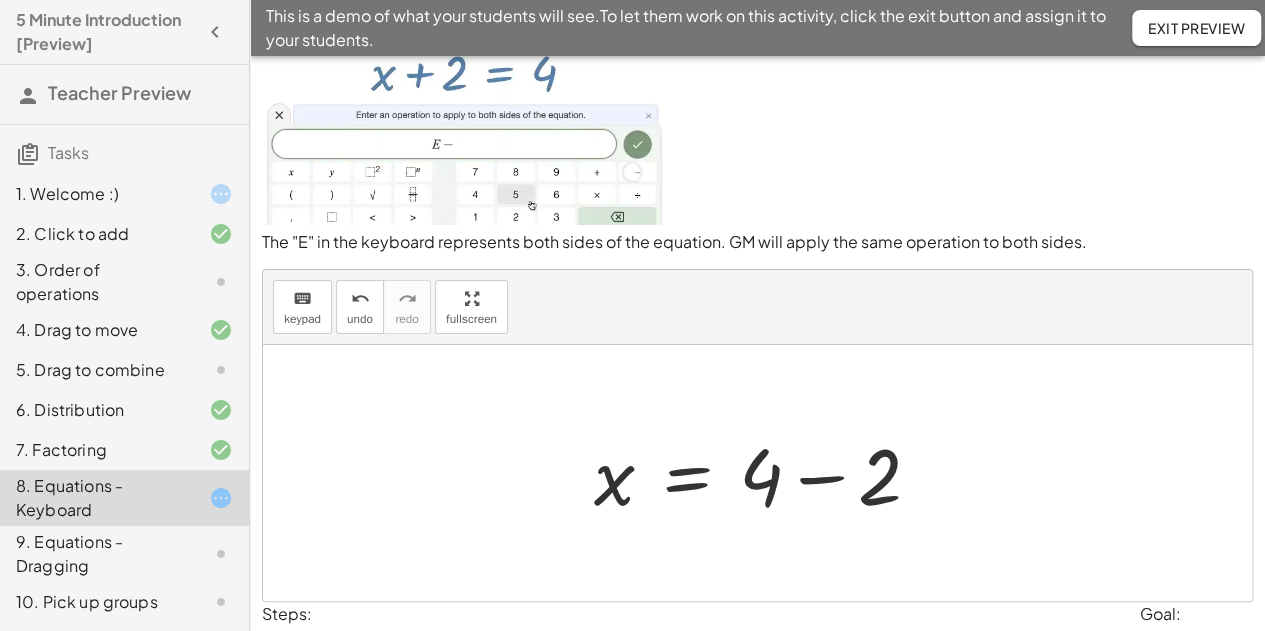 click at bounding box center [765, 473] 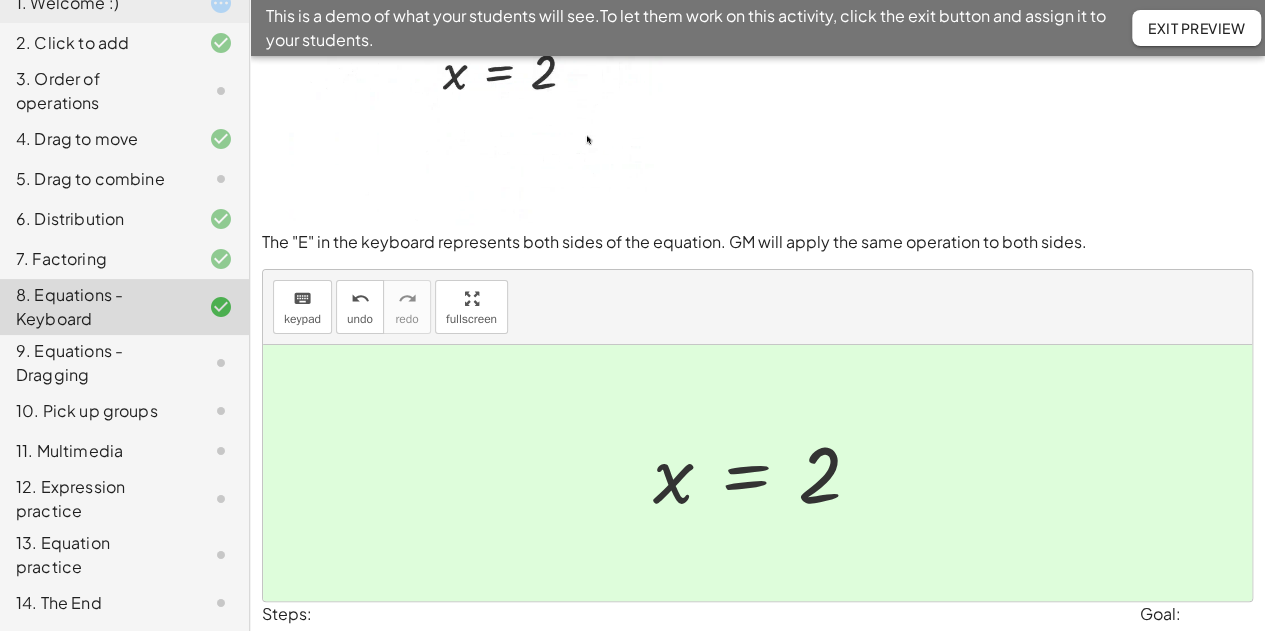 scroll, scrollTop: 192, scrollLeft: 0, axis: vertical 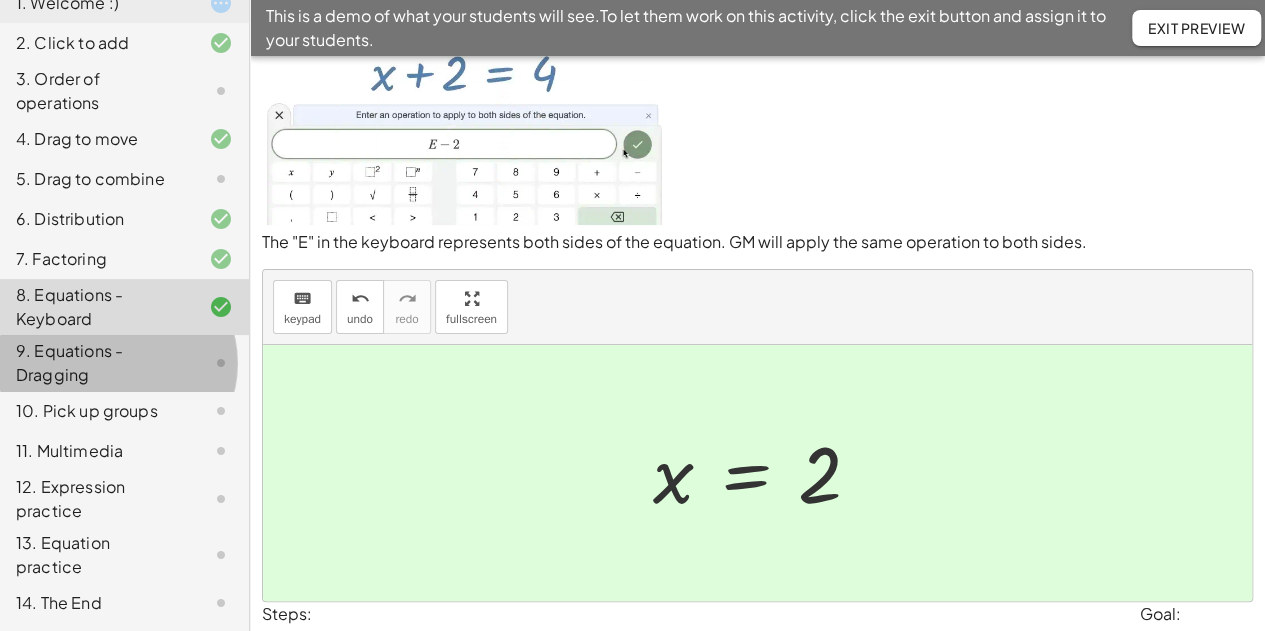 click on "9. Equations - Dragging" 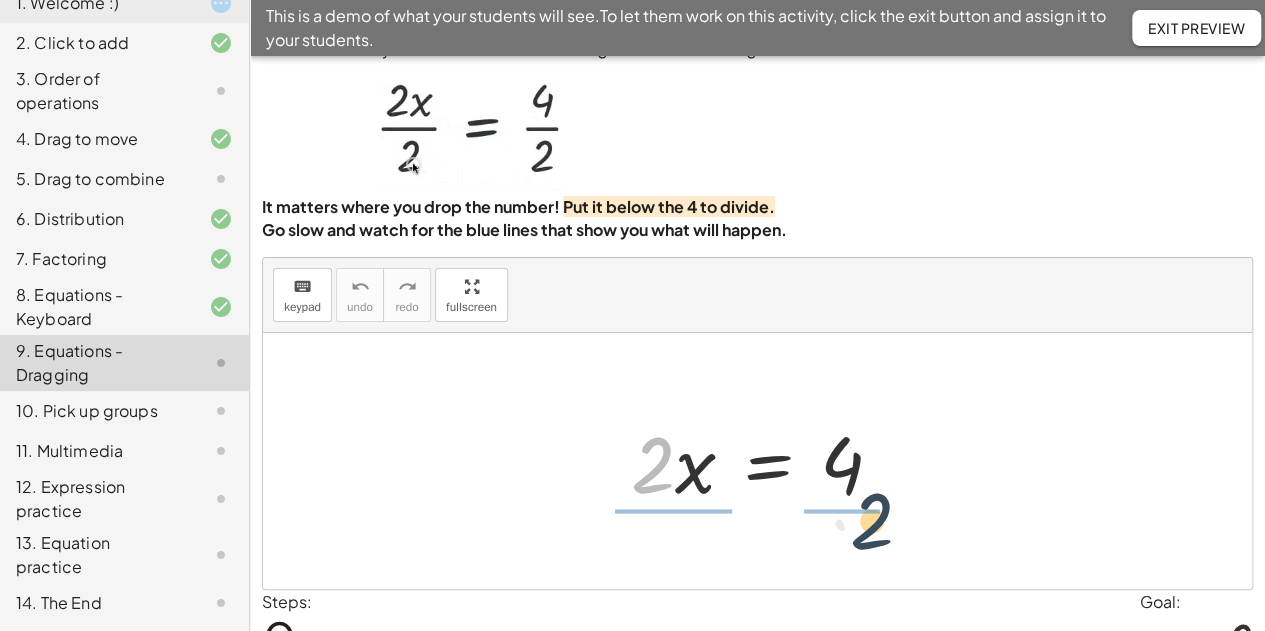 drag, startPoint x: 643, startPoint y: 464, endPoint x: 866, endPoint y: 520, distance: 229.9239 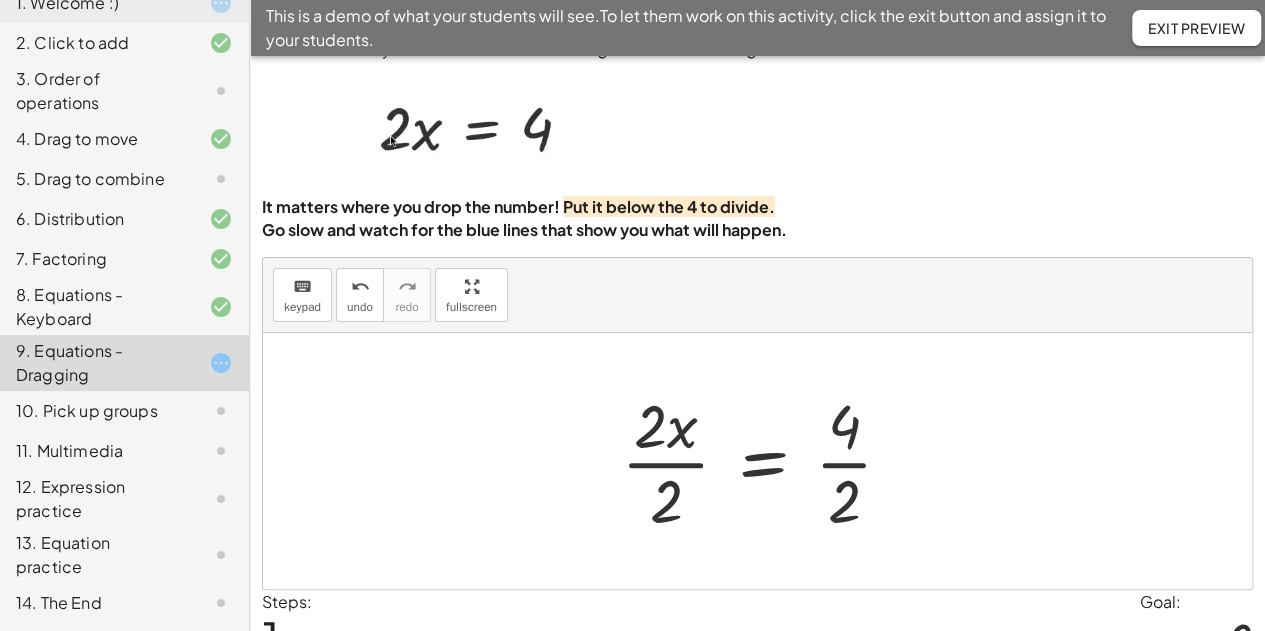 click at bounding box center (765, 461) 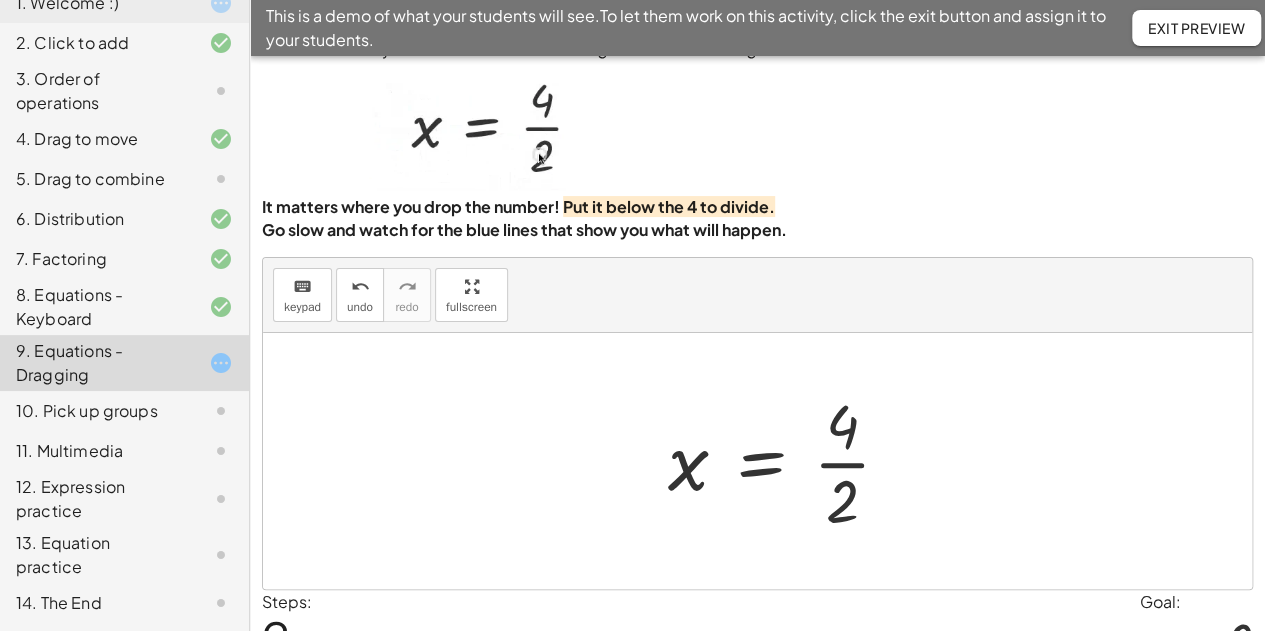 click on "10. Pick up groups" 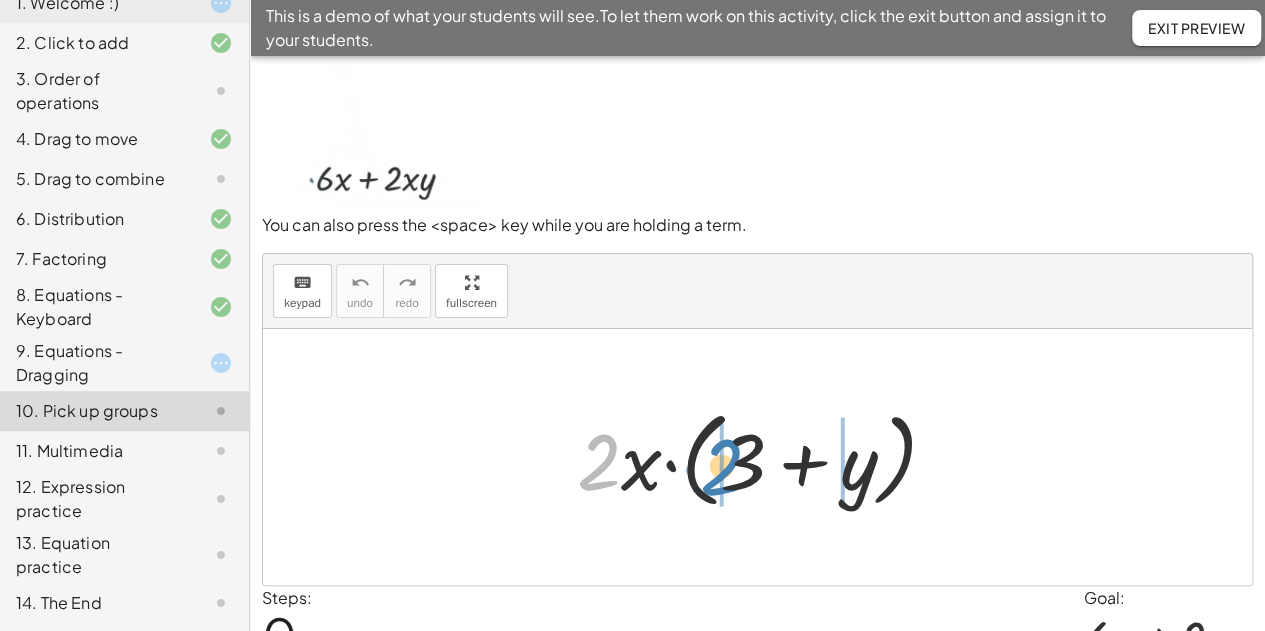 drag, startPoint x: 612, startPoint y: 467, endPoint x: 735, endPoint y: 472, distance: 123.101585 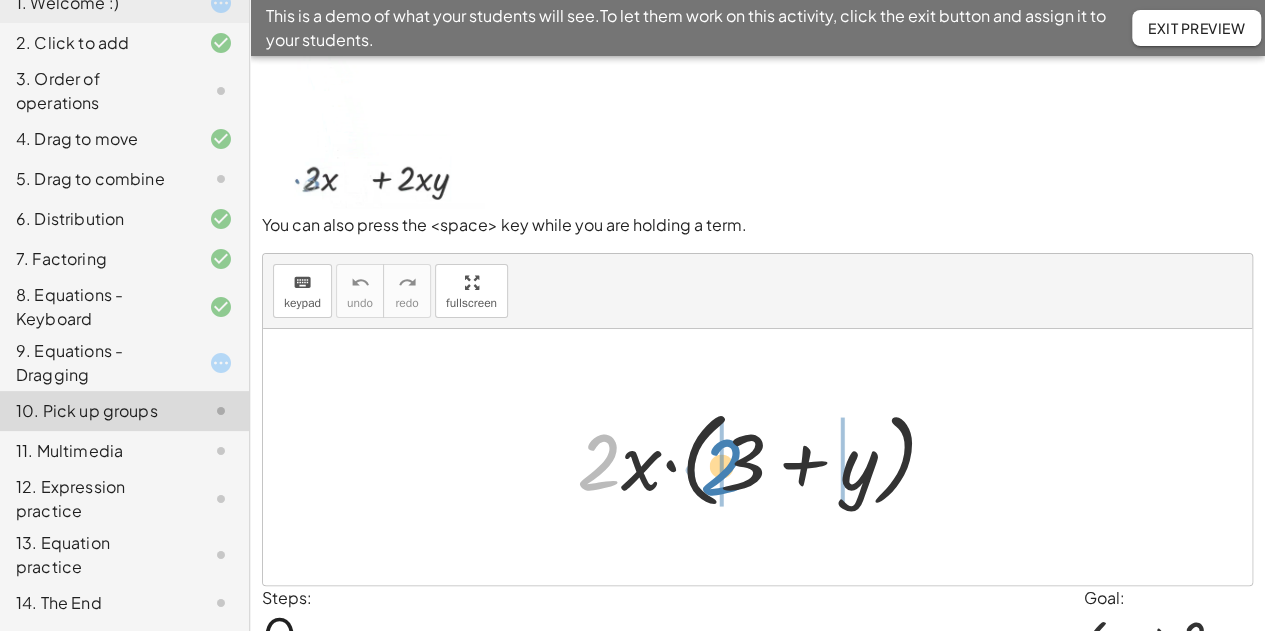 click at bounding box center (765, 457) 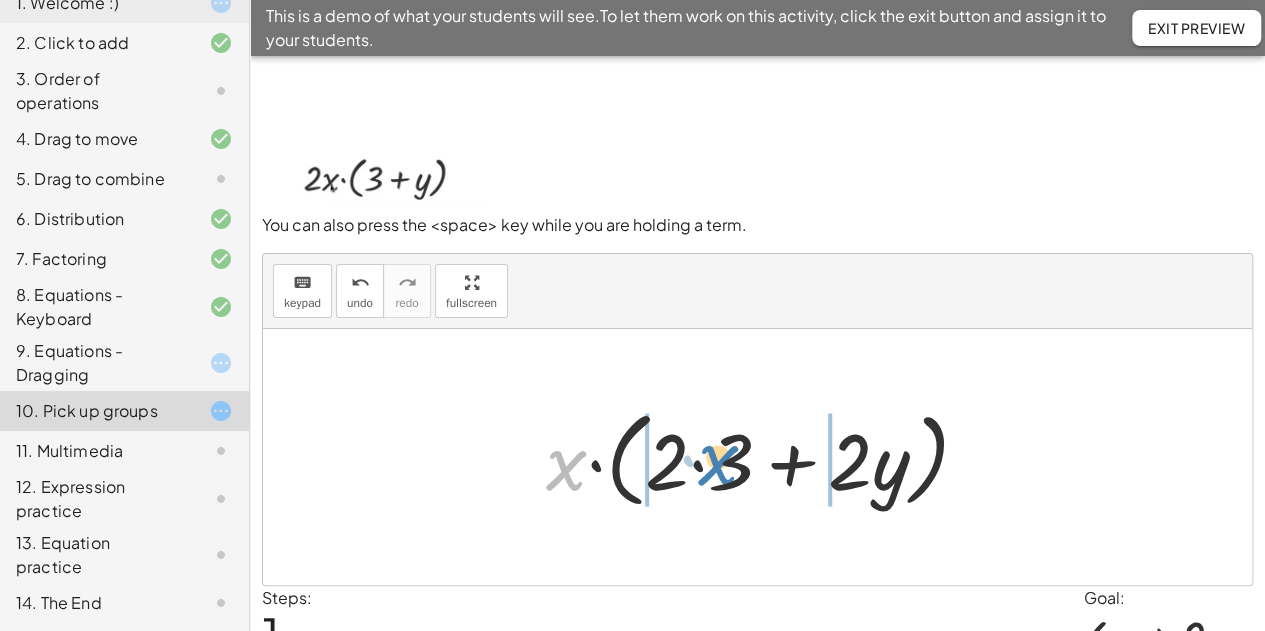 drag, startPoint x: 561, startPoint y: 473, endPoint x: 712, endPoint y: 469, distance: 151.05296 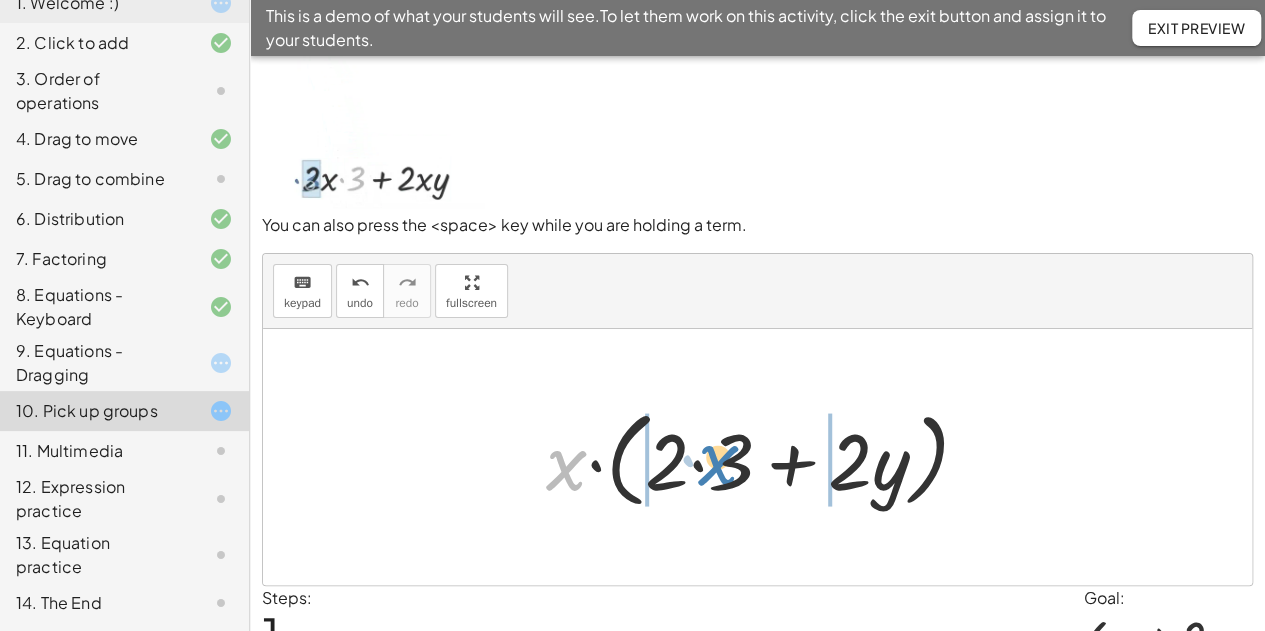 click at bounding box center [765, 457] 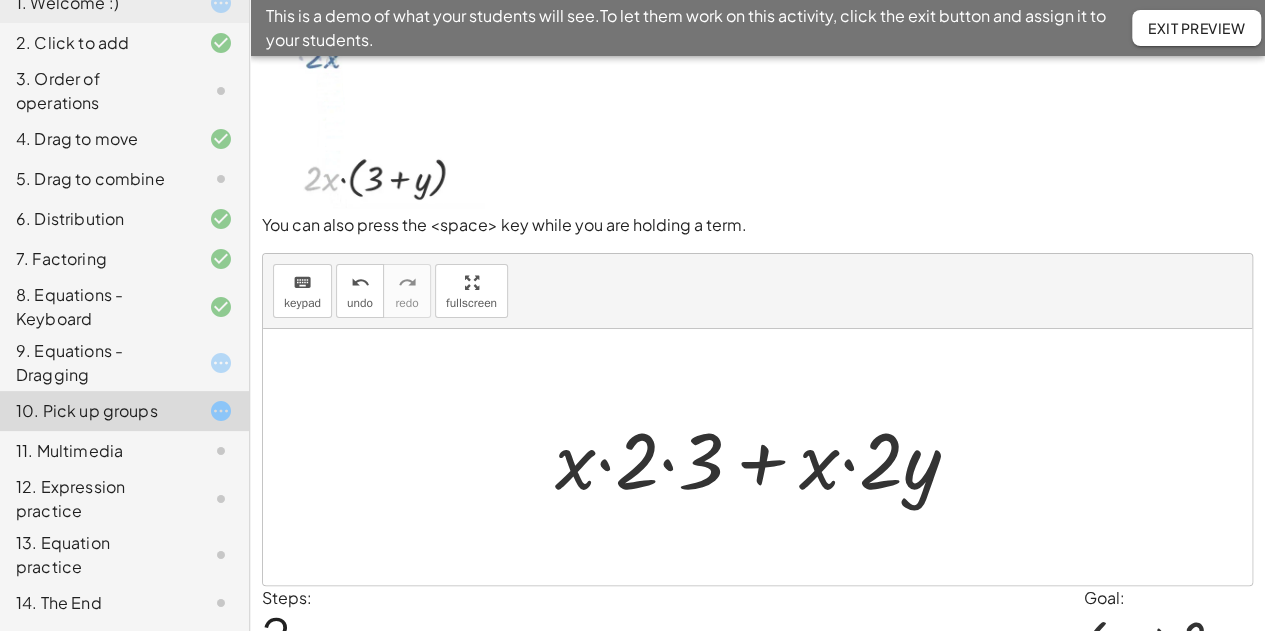 click at bounding box center [765, 457] 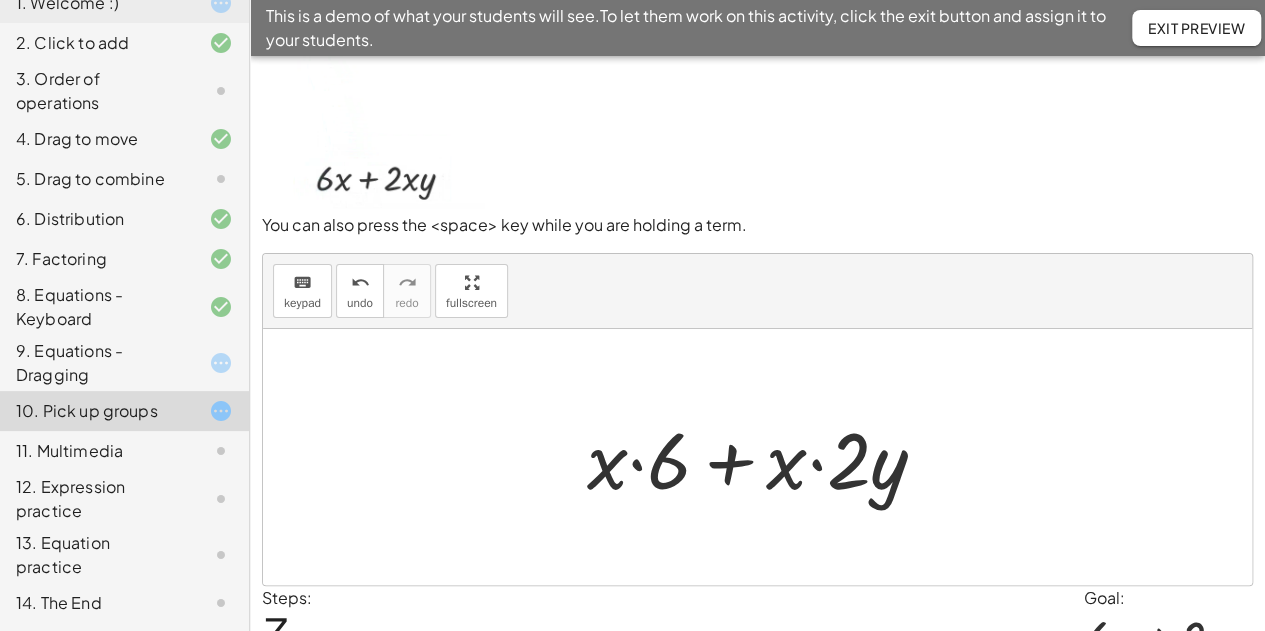 click at bounding box center (765, 457) 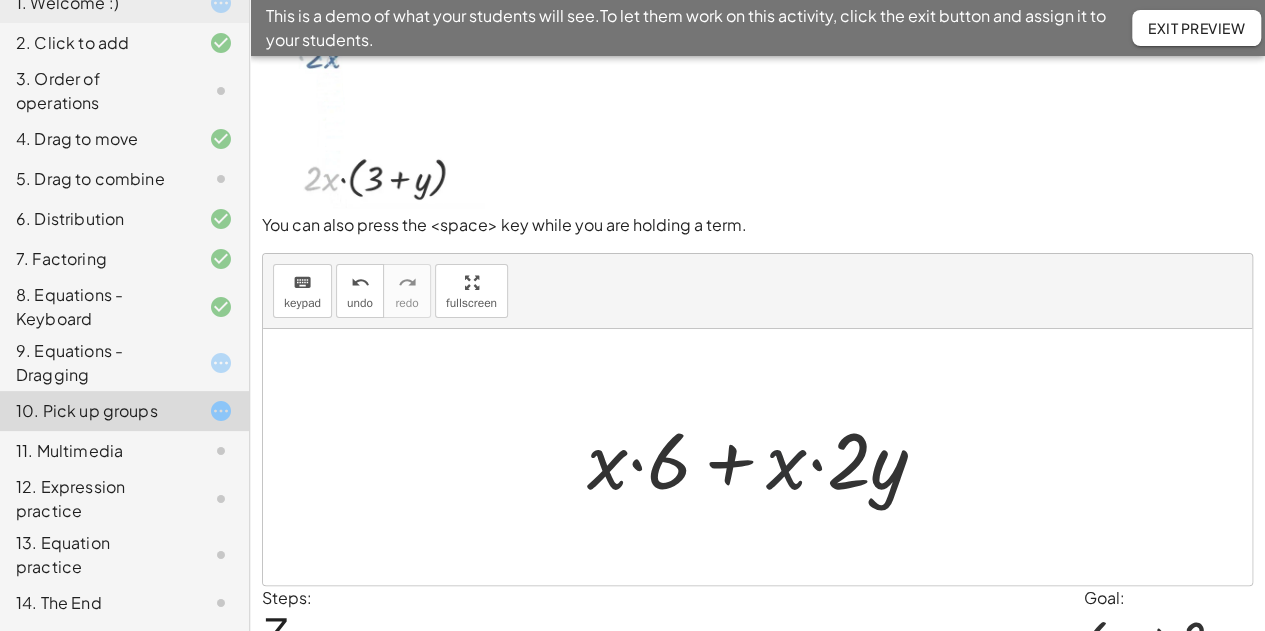 click at bounding box center [765, 457] 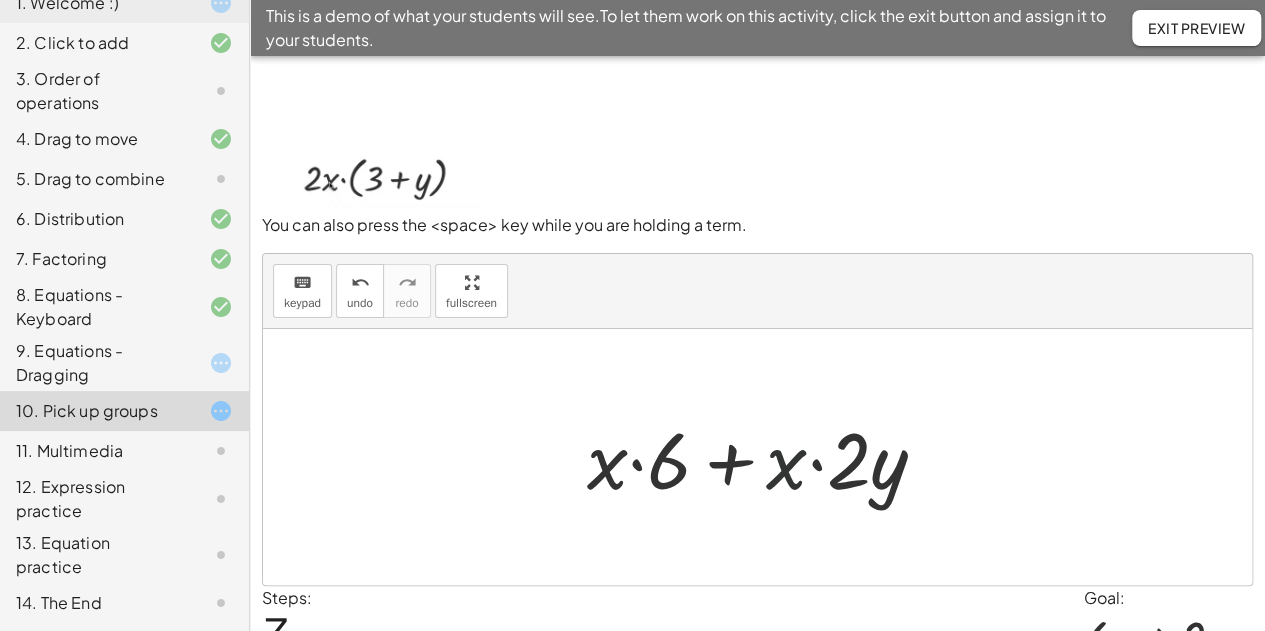 click at bounding box center (765, 457) 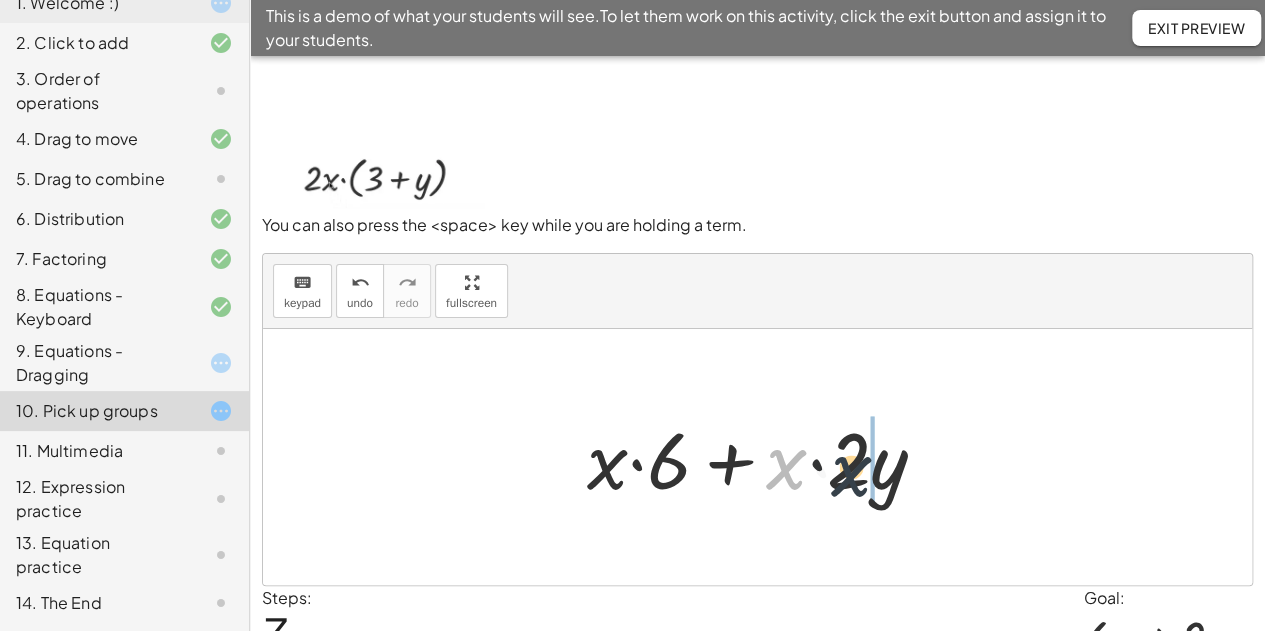drag, startPoint x: 766, startPoint y: 473, endPoint x: 856, endPoint y: 481, distance: 90.35486 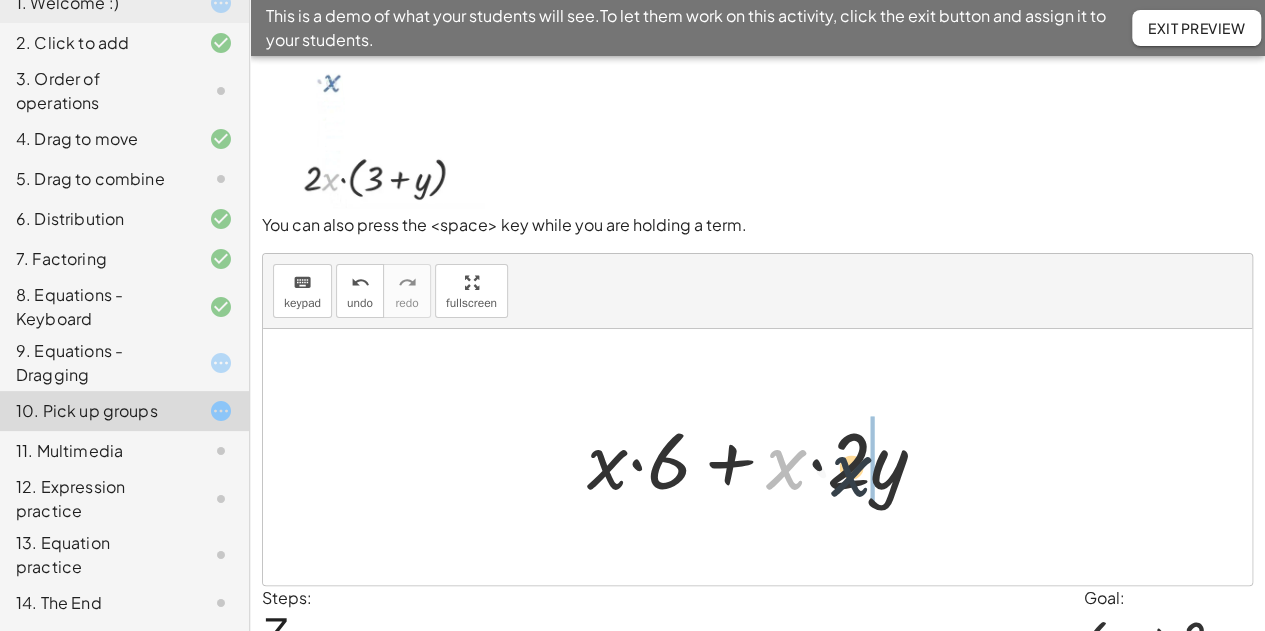 click at bounding box center [765, 457] 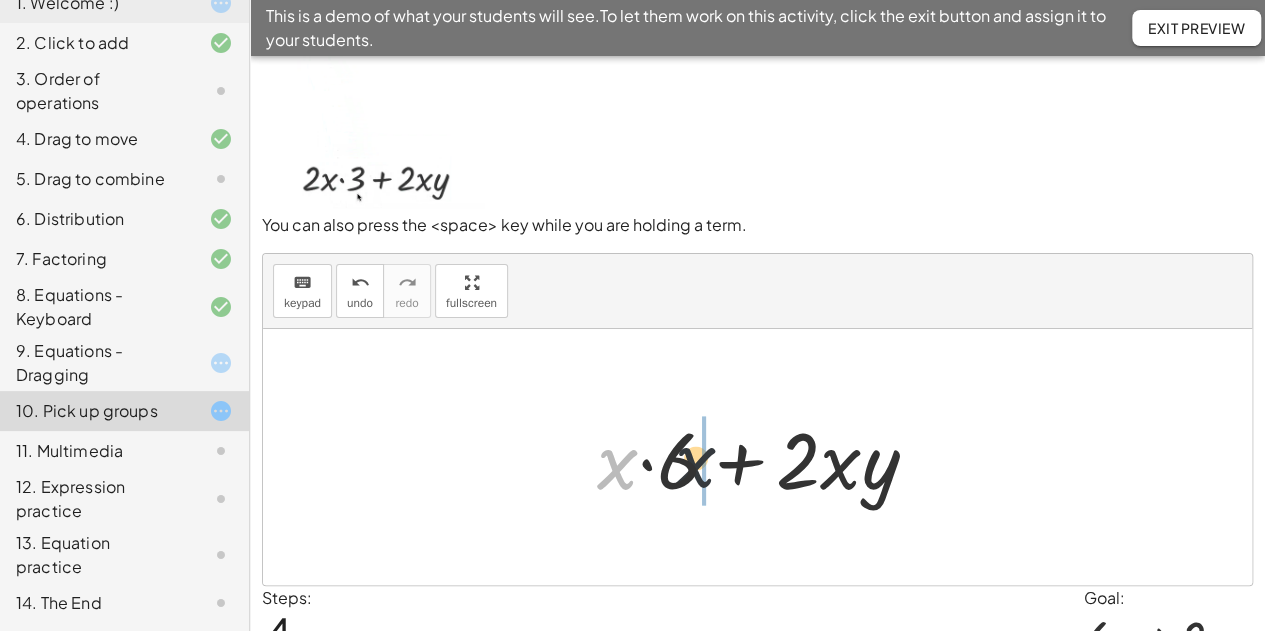 drag, startPoint x: 623, startPoint y: 463, endPoint x: 708, endPoint y: 461, distance: 85.02353 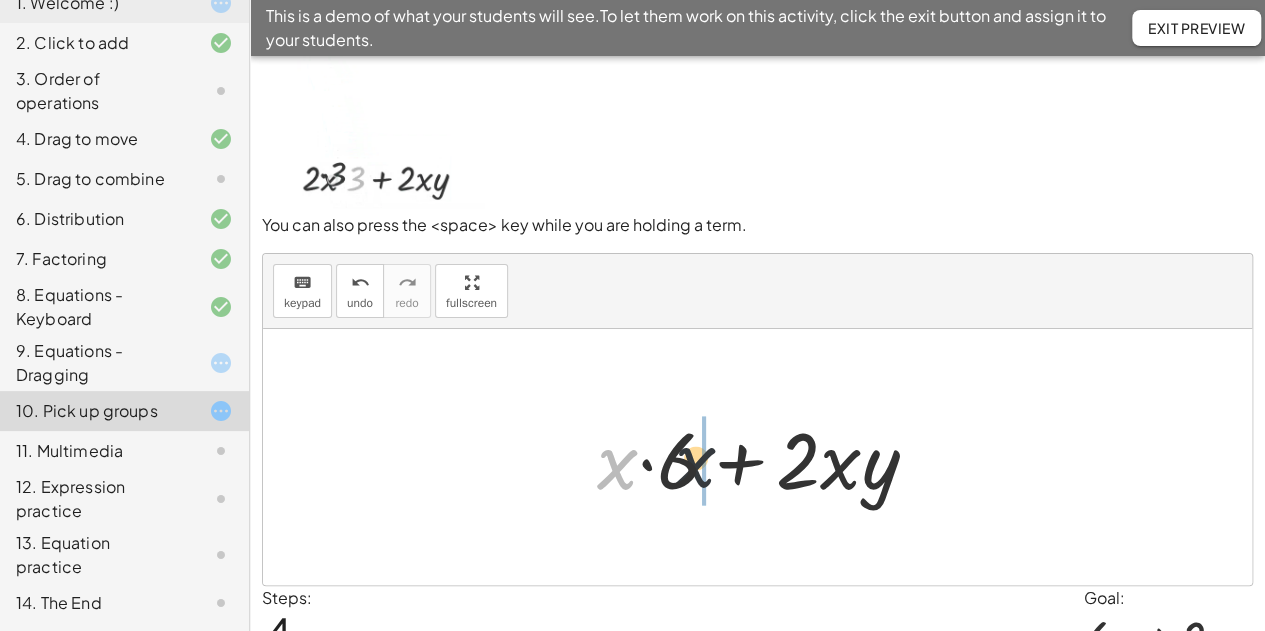 click at bounding box center [765, 457] 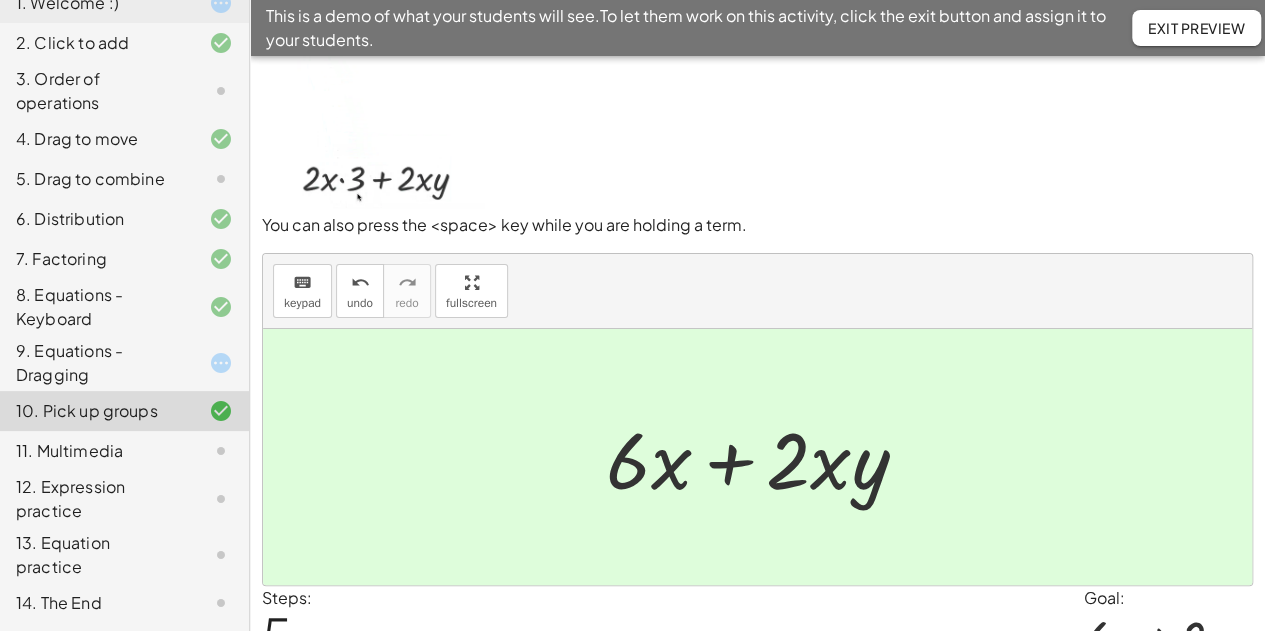 click on "11. Multimedia" 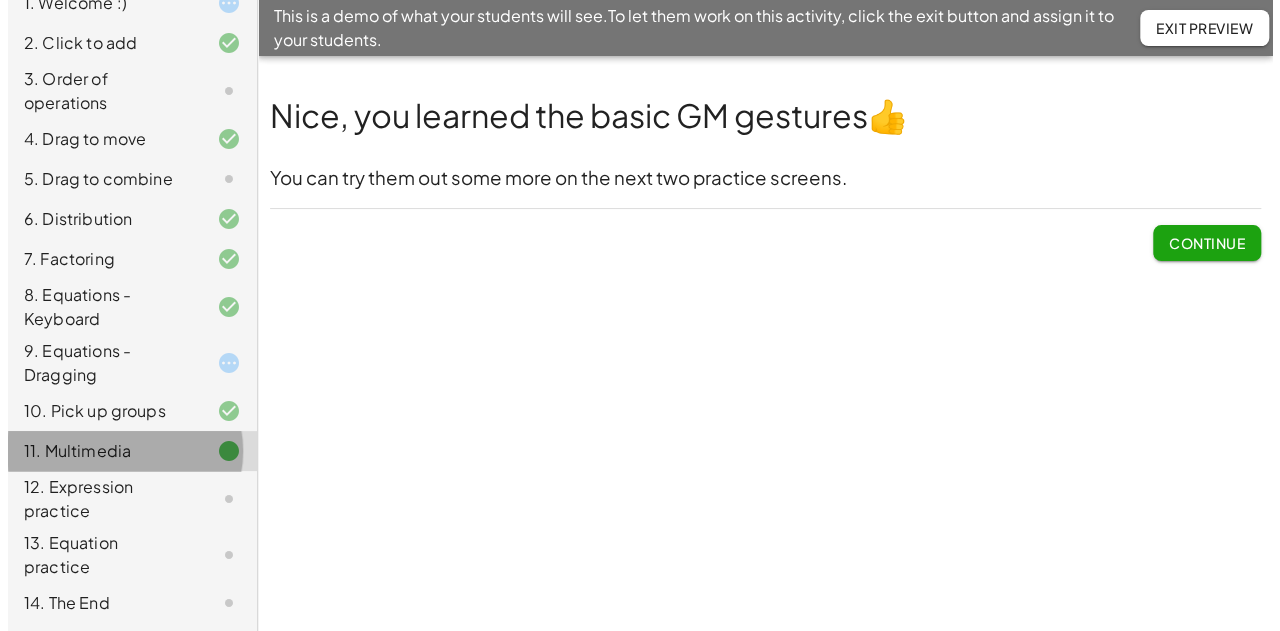 scroll, scrollTop: 0, scrollLeft: 0, axis: both 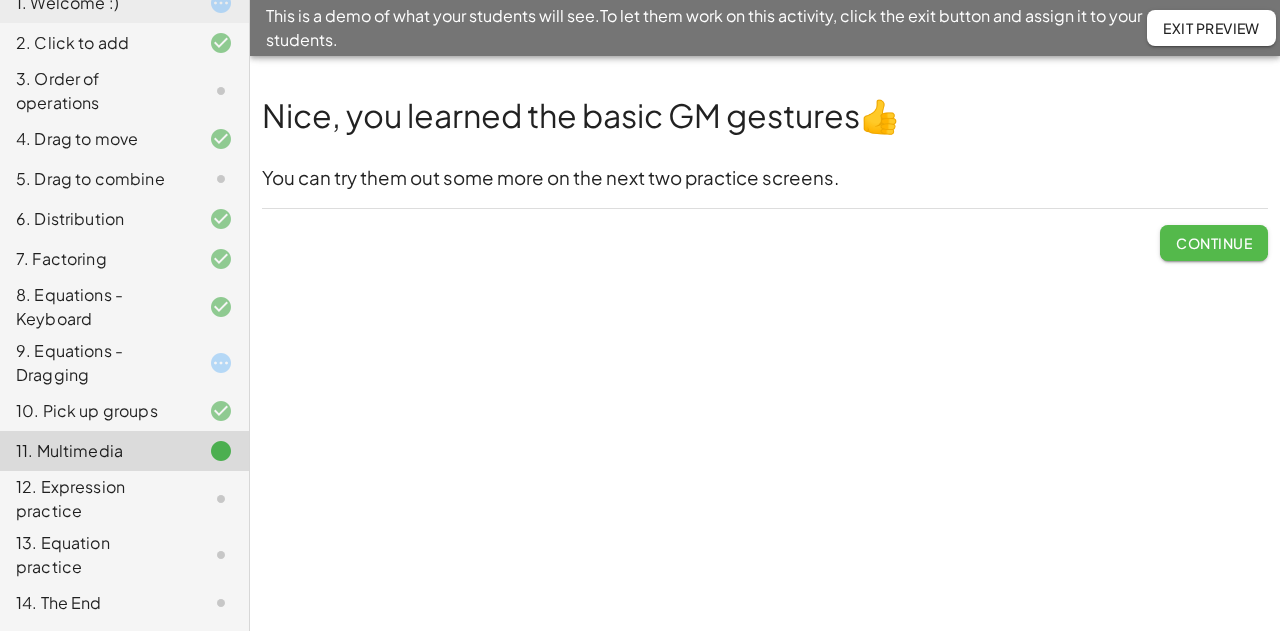 click on "Continue" 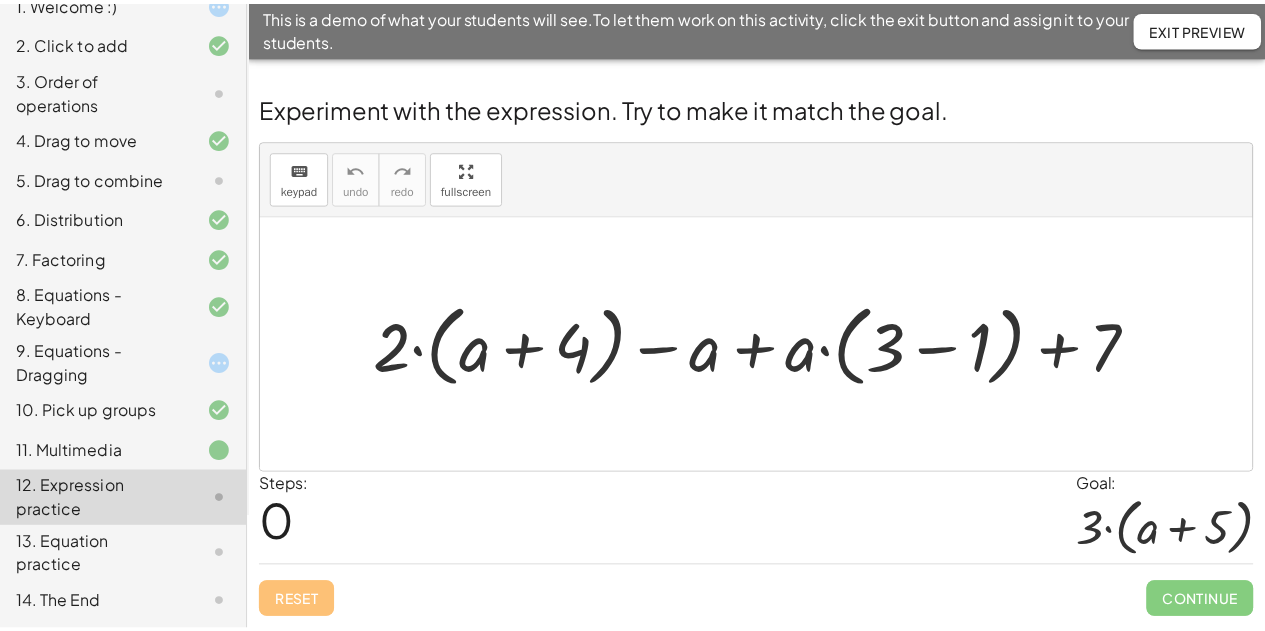 scroll, scrollTop: 0, scrollLeft: 0, axis: both 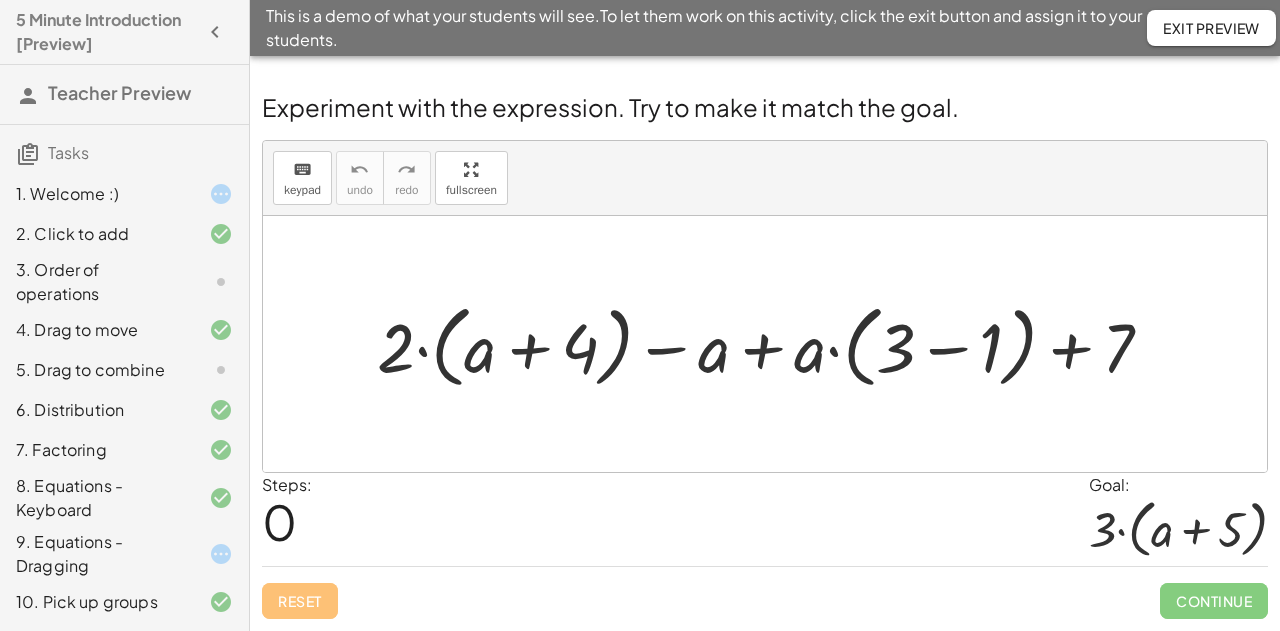 click on "2. Click to add" 